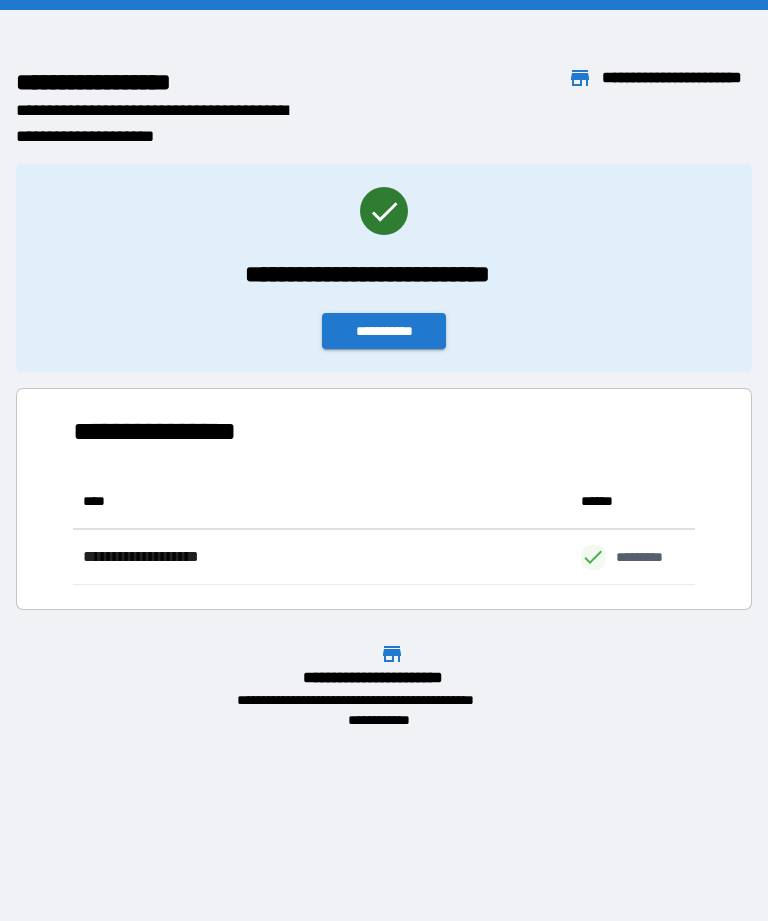 scroll, scrollTop: 0, scrollLeft: 0, axis: both 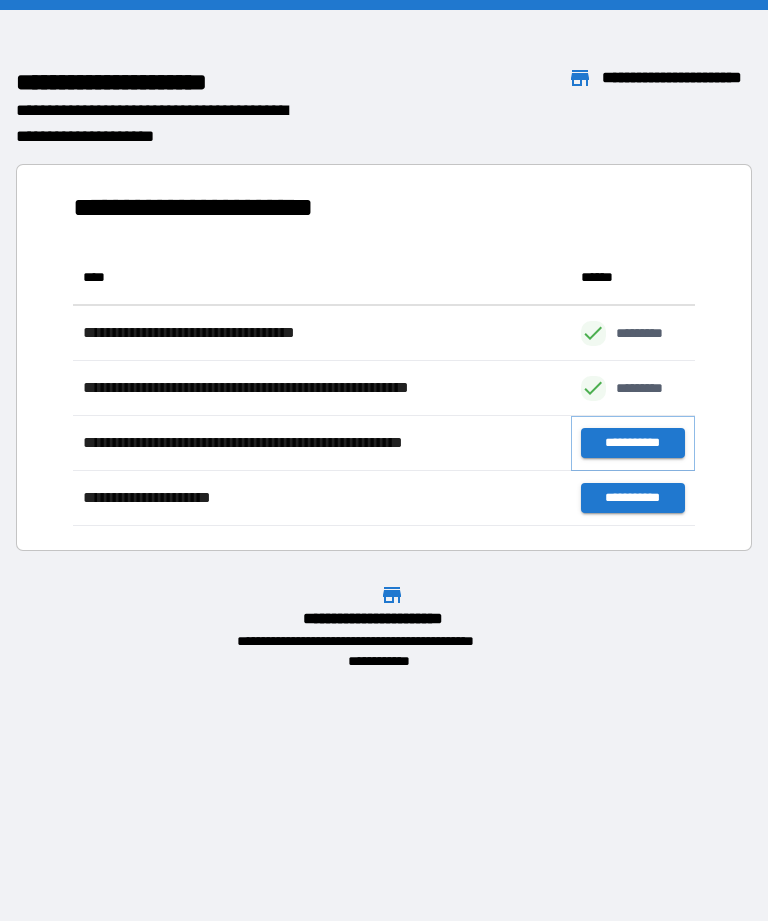 click on "**********" at bounding box center [633, 443] 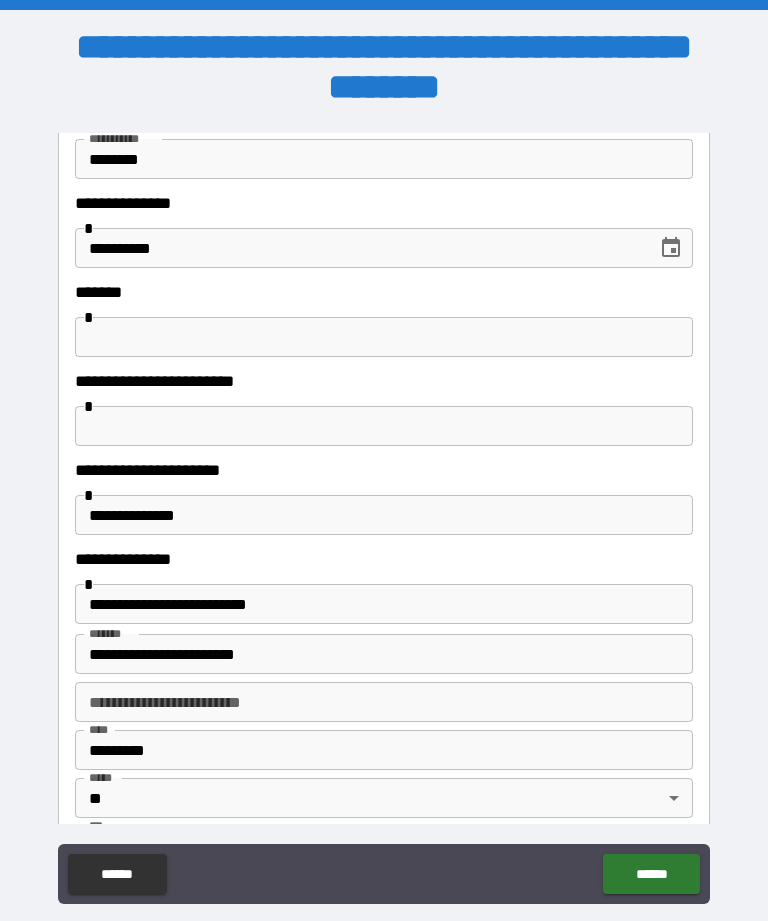 scroll, scrollTop: 235, scrollLeft: 0, axis: vertical 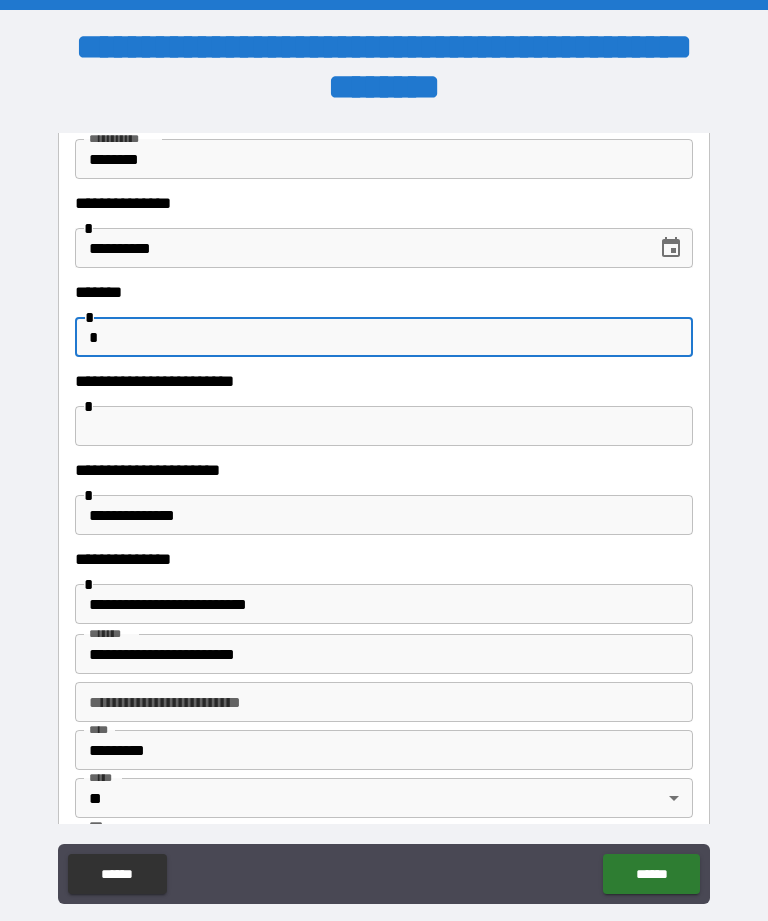 type on "*" 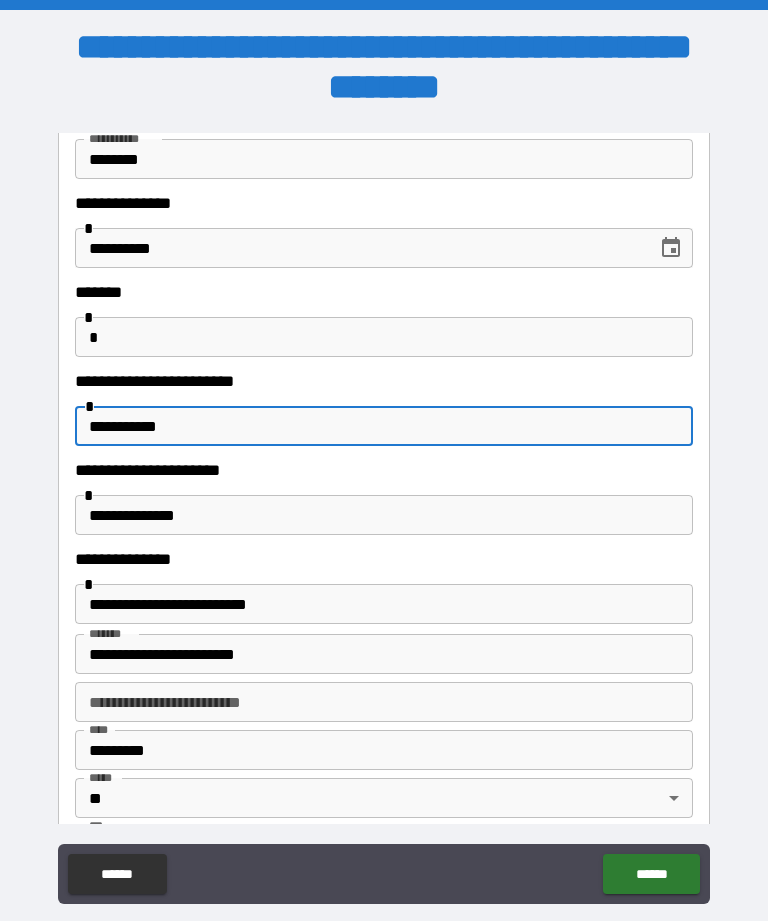 type on "**********" 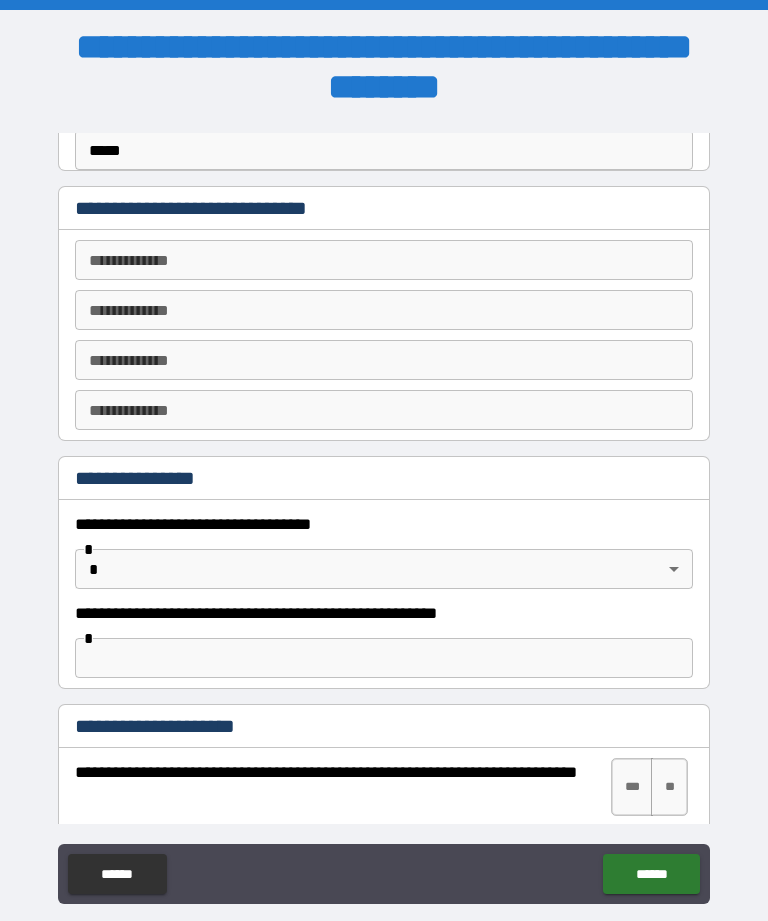 scroll, scrollTop: 933, scrollLeft: 0, axis: vertical 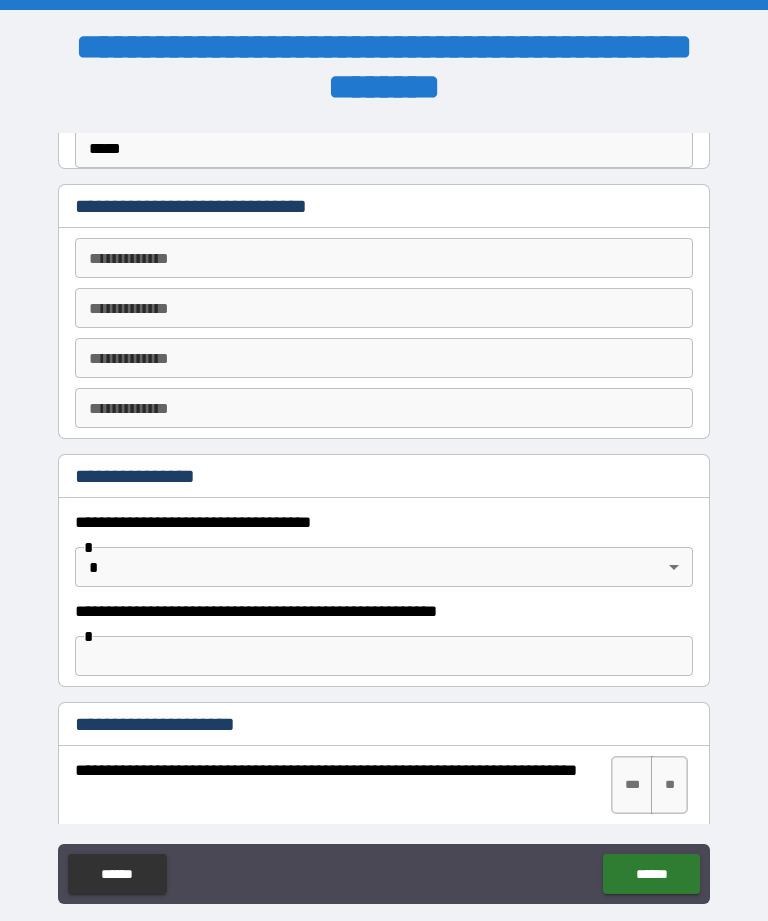 click on "**********" at bounding box center [384, 495] 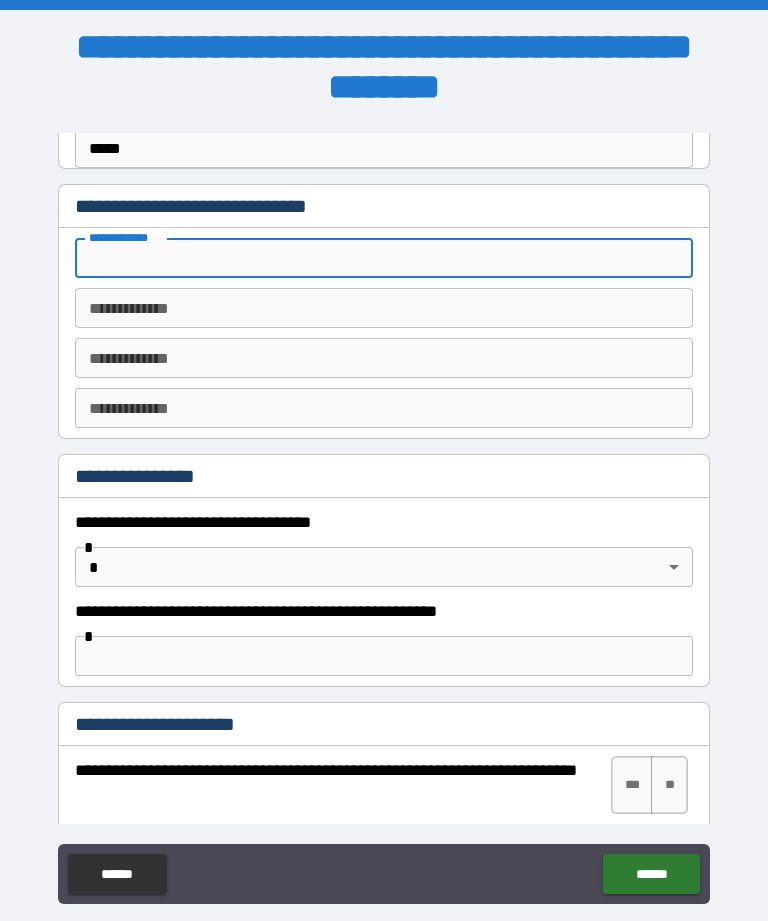 click on "**********" at bounding box center [384, 258] 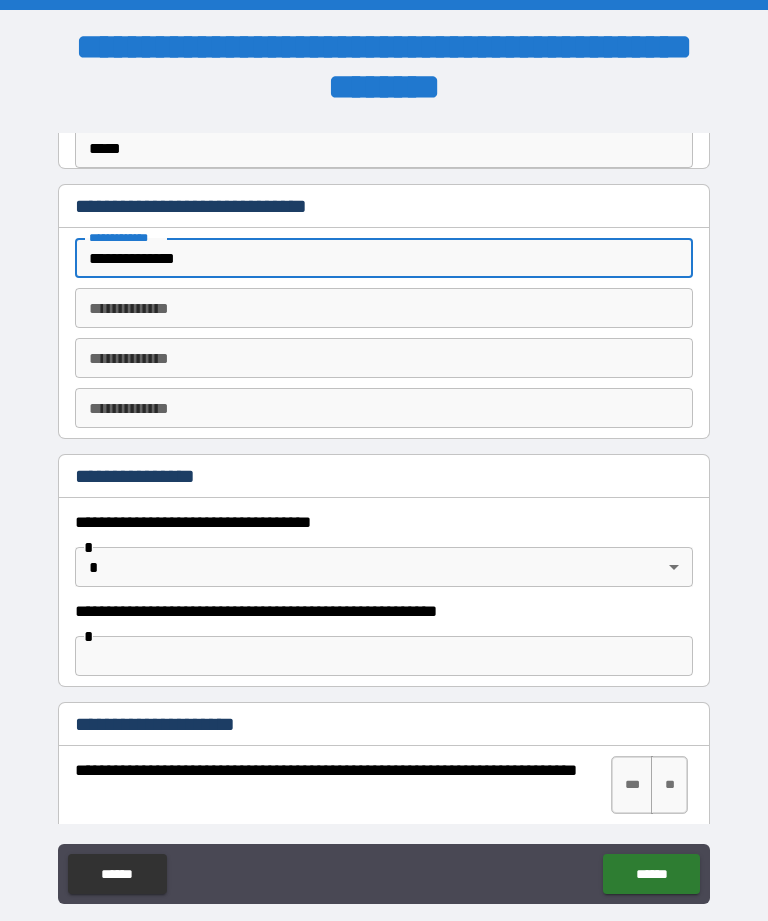 type on "**********" 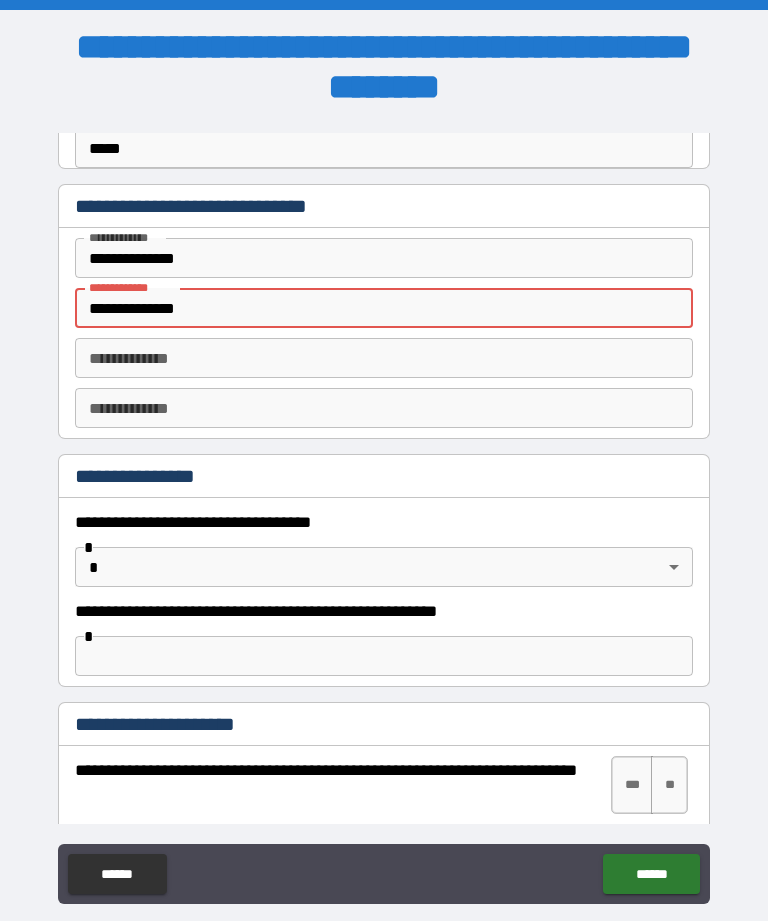 type on "**********" 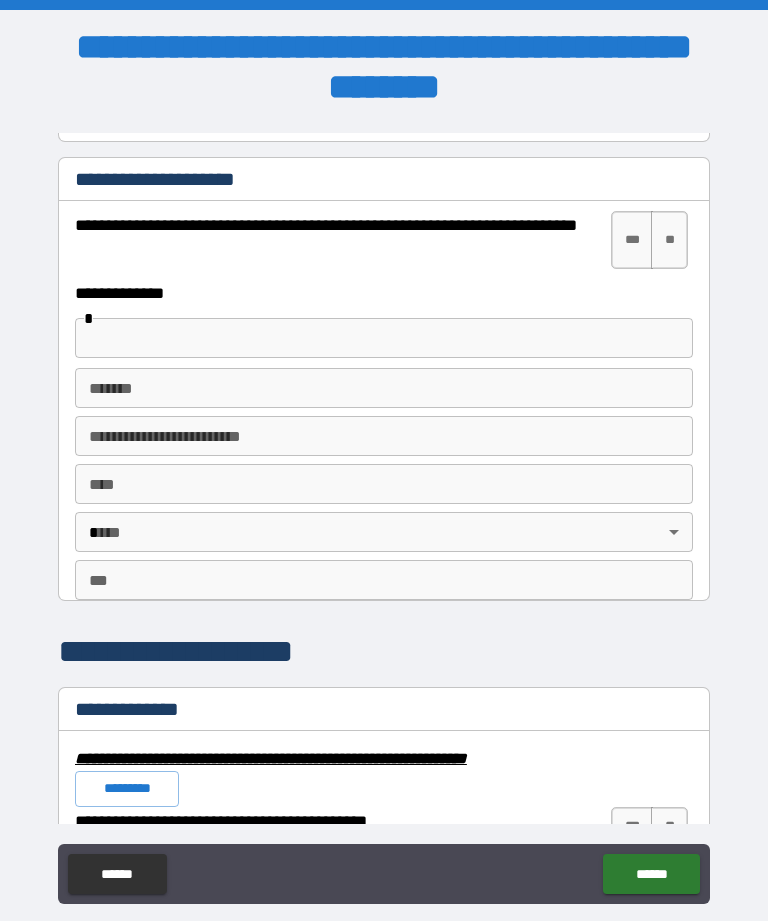 scroll, scrollTop: 1480, scrollLeft: 0, axis: vertical 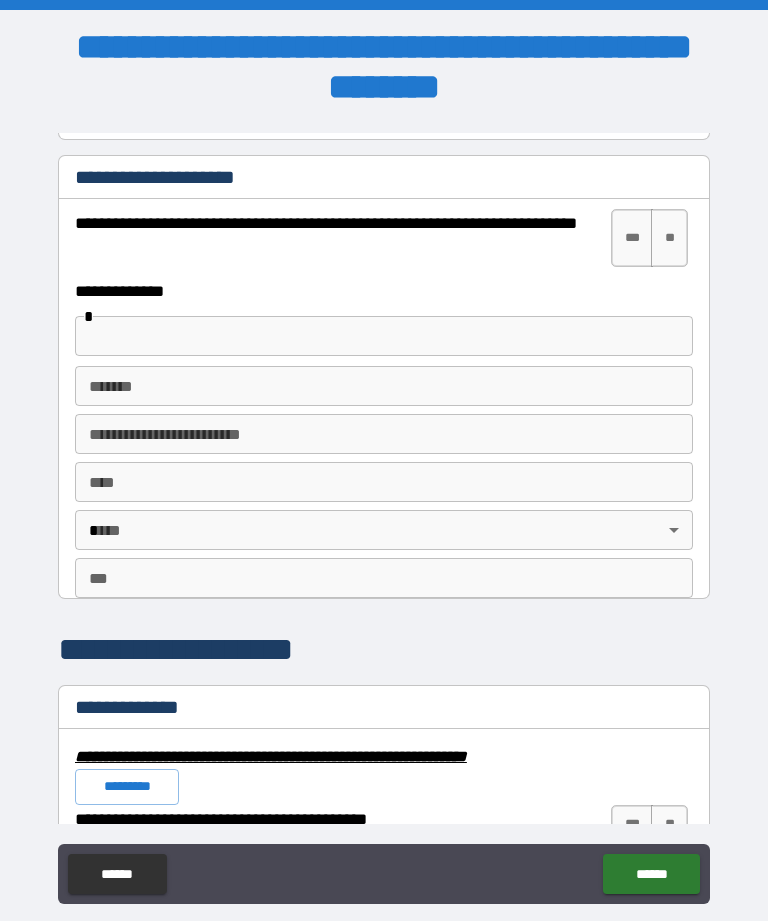 click on "**" at bounding box center (669, 238) 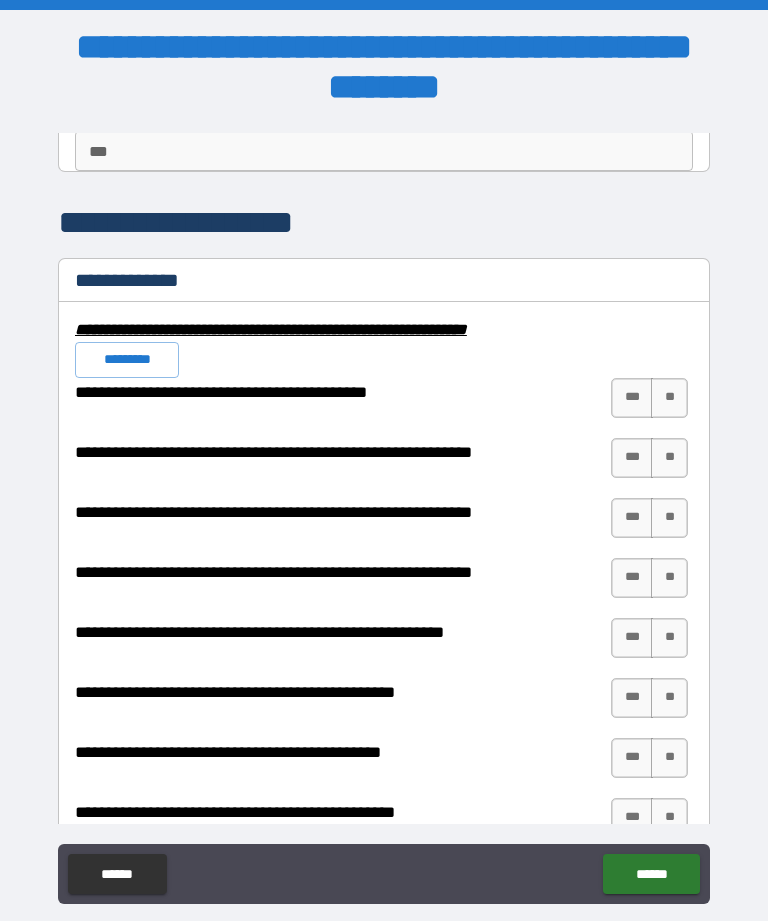 scroll, scrollTop: 1920, scrollLeft: 0, axis: vertical 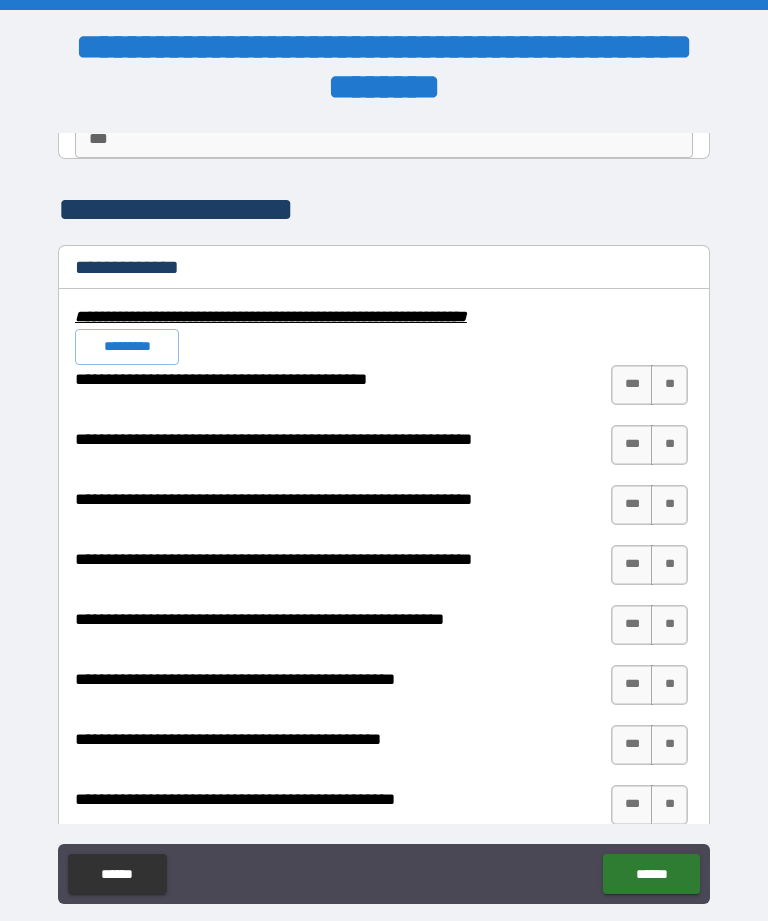 click on "*********" at bounding box center [127, 347] 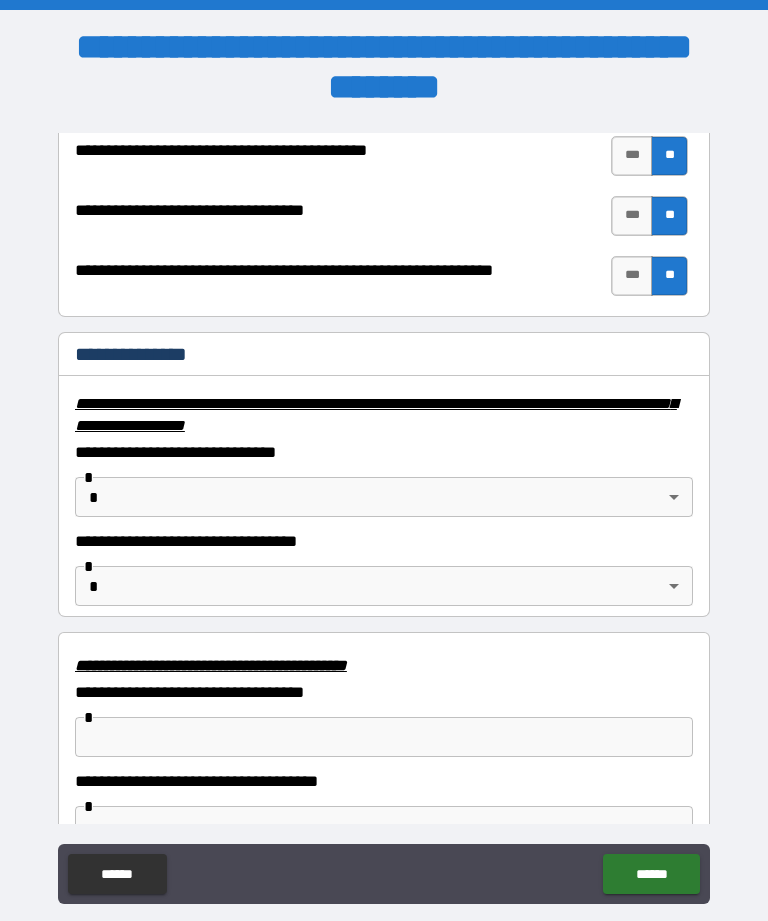 scroll, scrollTop: 3146, scrollLeft: 0, axis: vertical 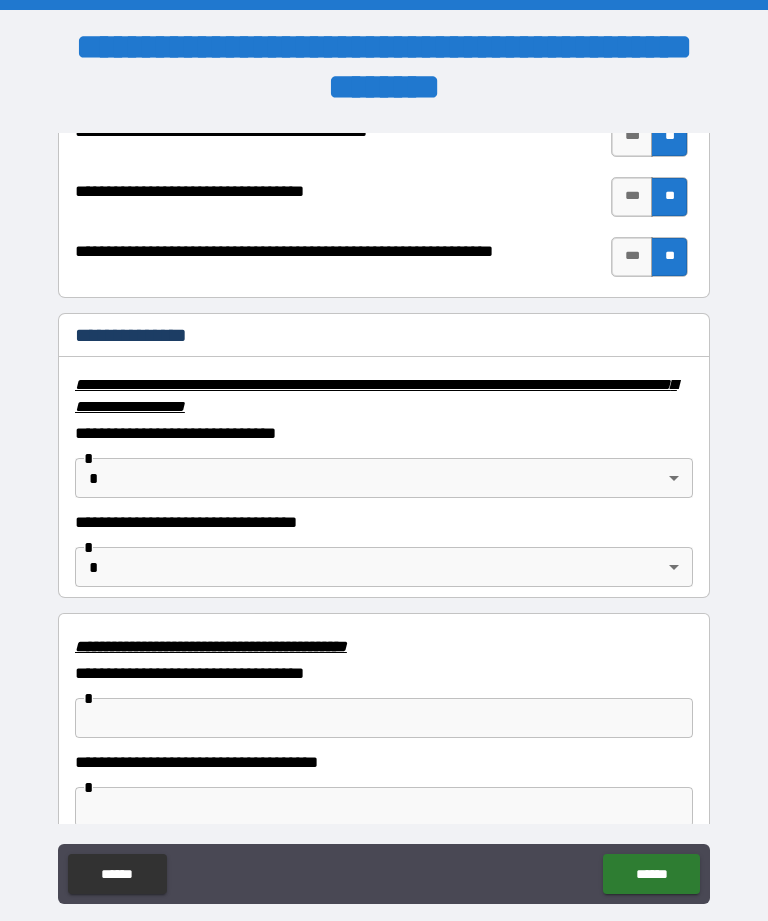 click on "**********" at bounding box center (384, 492) 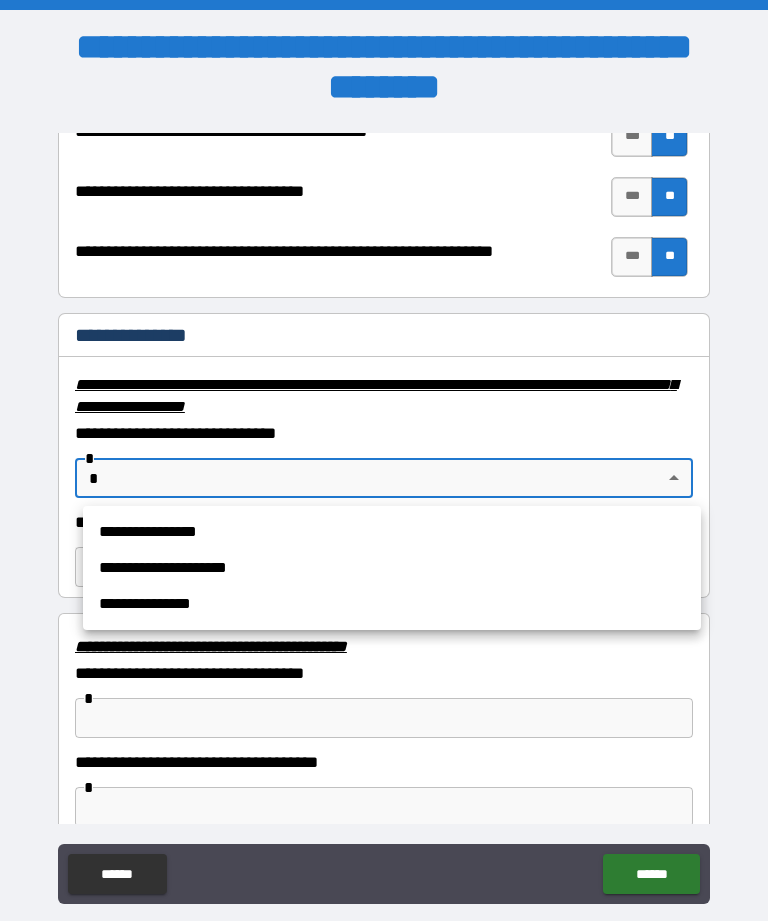 click on "**********" at bounding box center (392, 532) 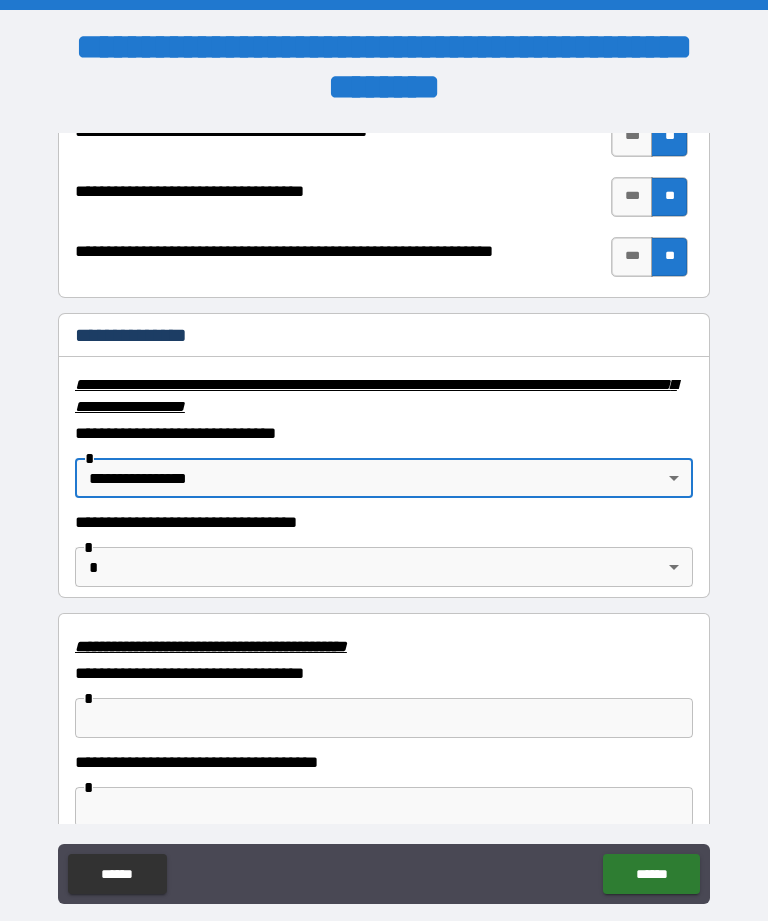 type on "**********" 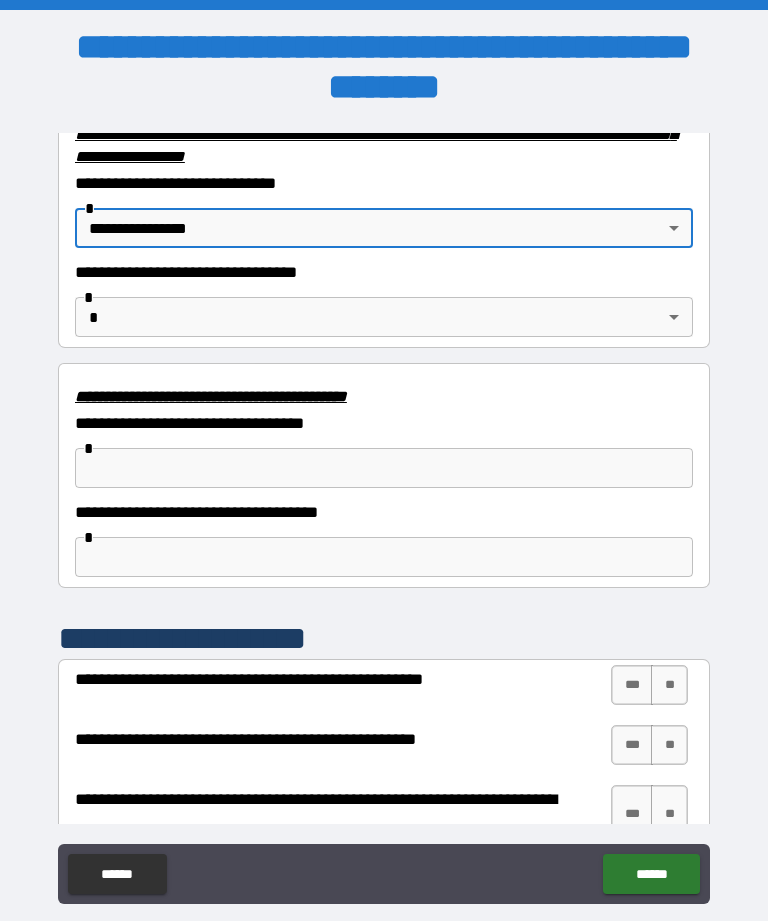 scroll, scrollTop: 3398, scrollLeft: 0, axis: vertical 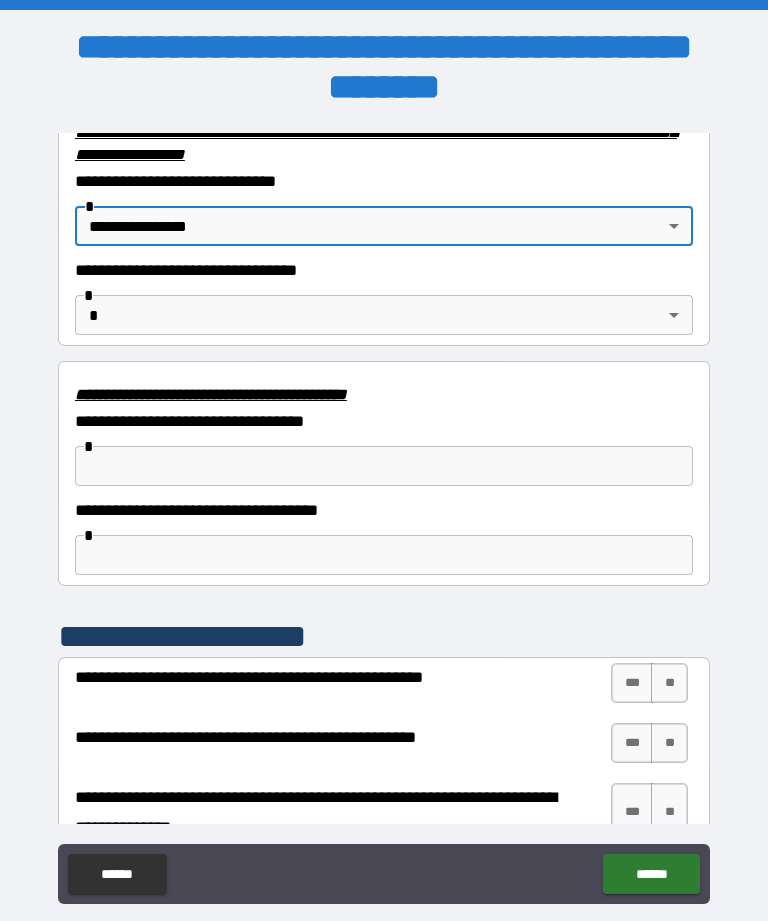 click at bounding box center (384, 466) 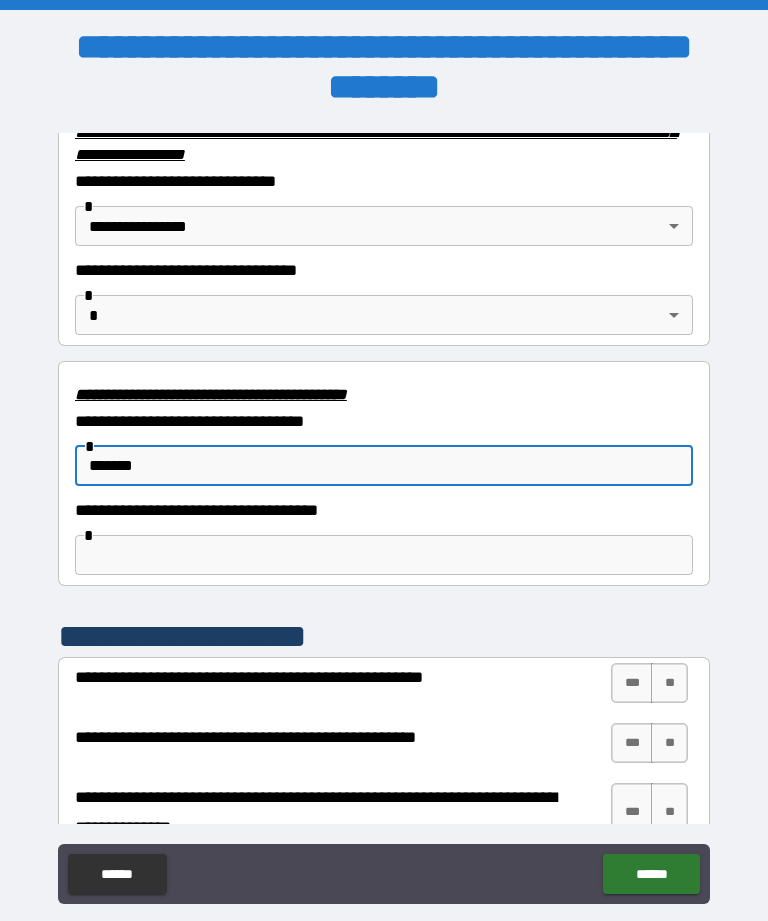 type on "*******" 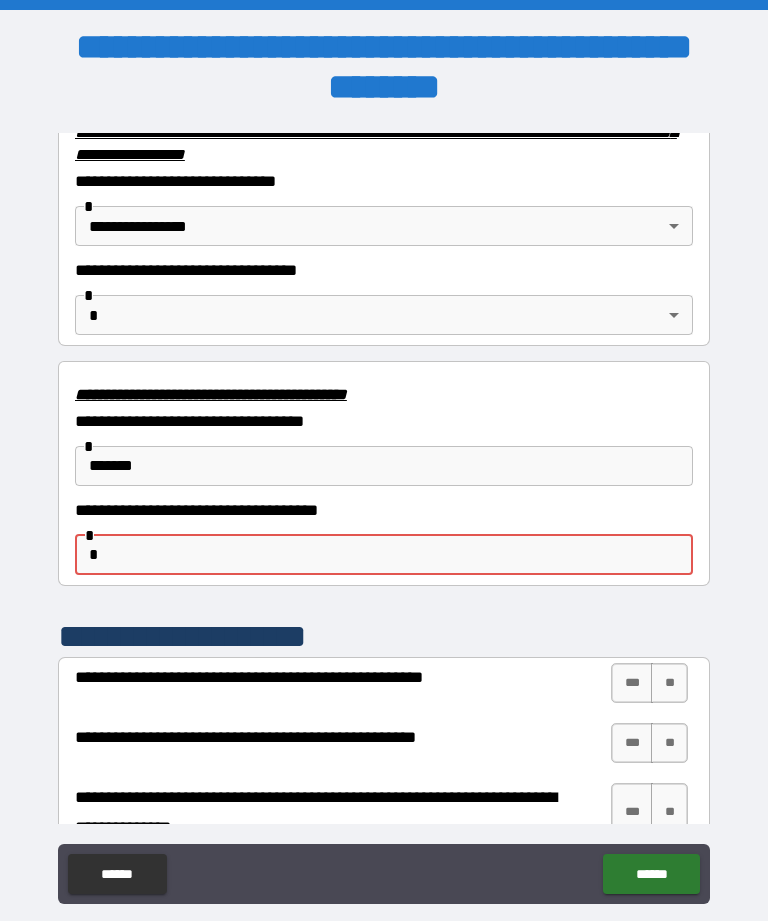 type on "*" 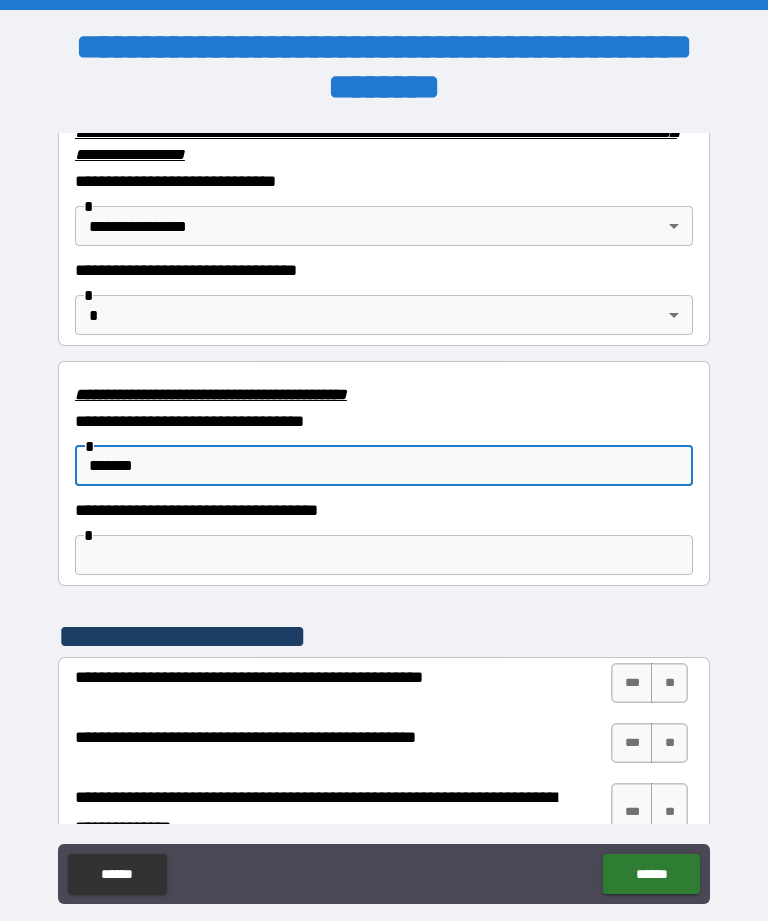 click on "*******" at bounding box center [384, 466] 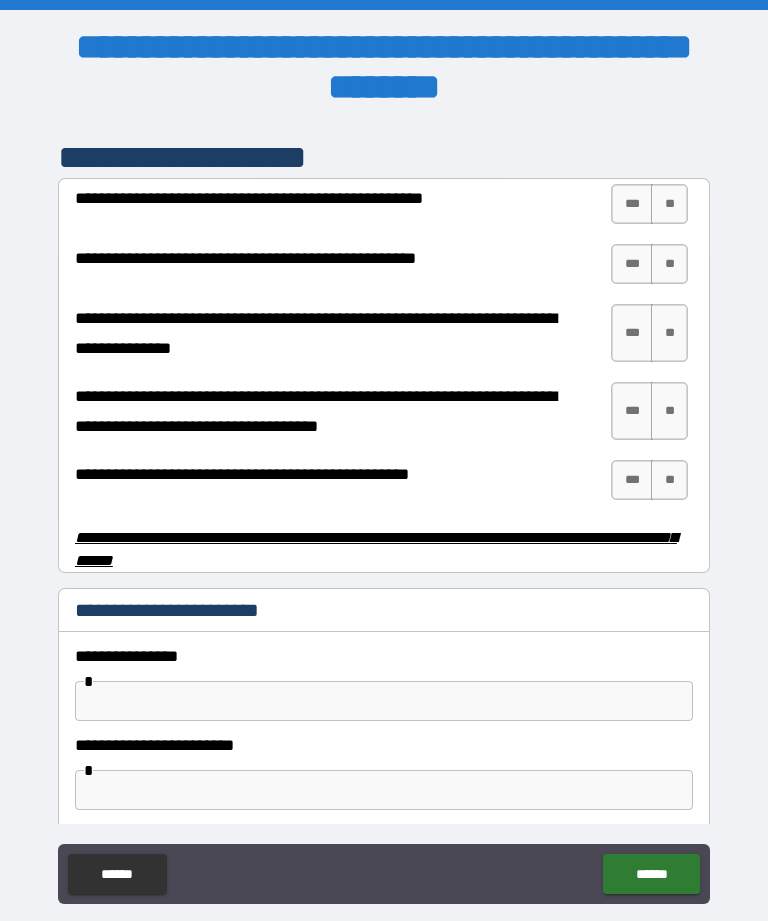 scroll, scrollTop: 3878, scrollLeft: 0, axis: vertical 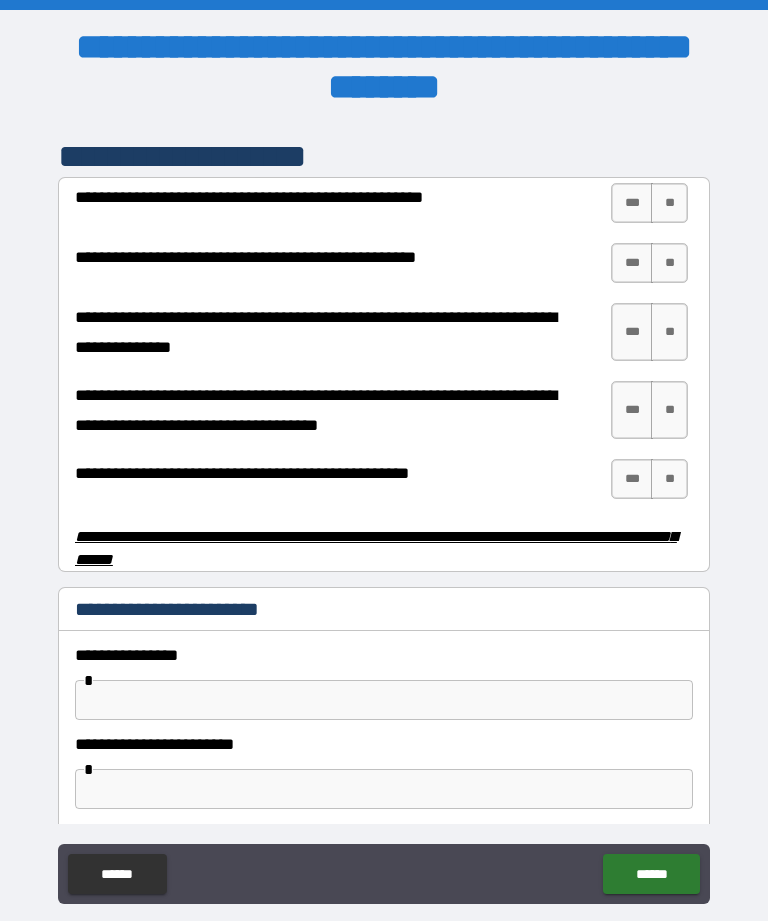 type on "**********" 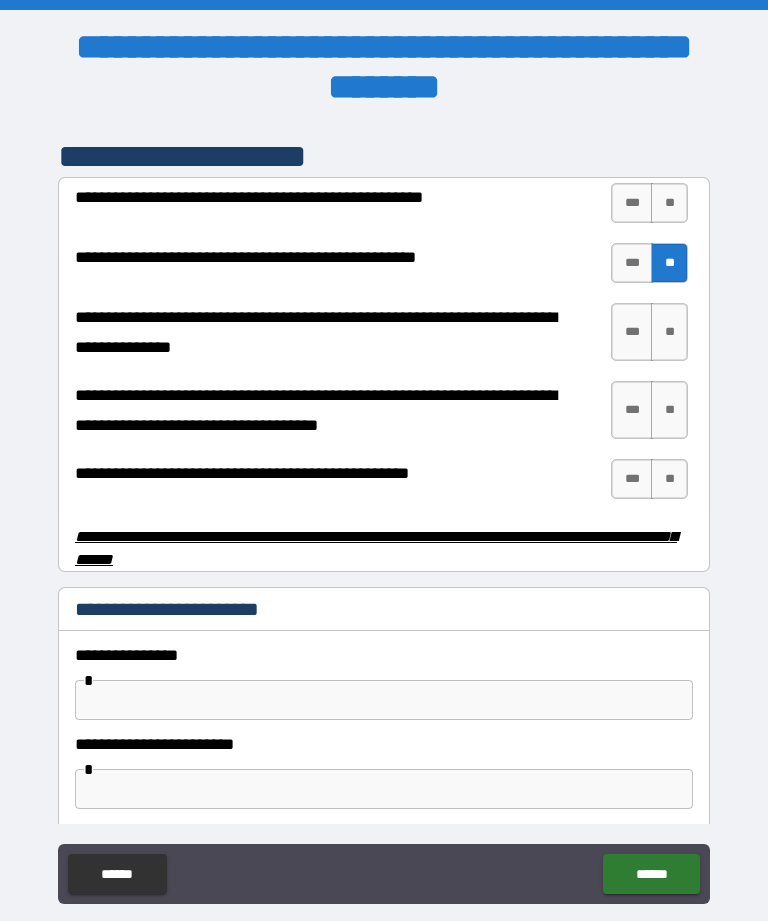click on "**" at bounding box center [669, 203] 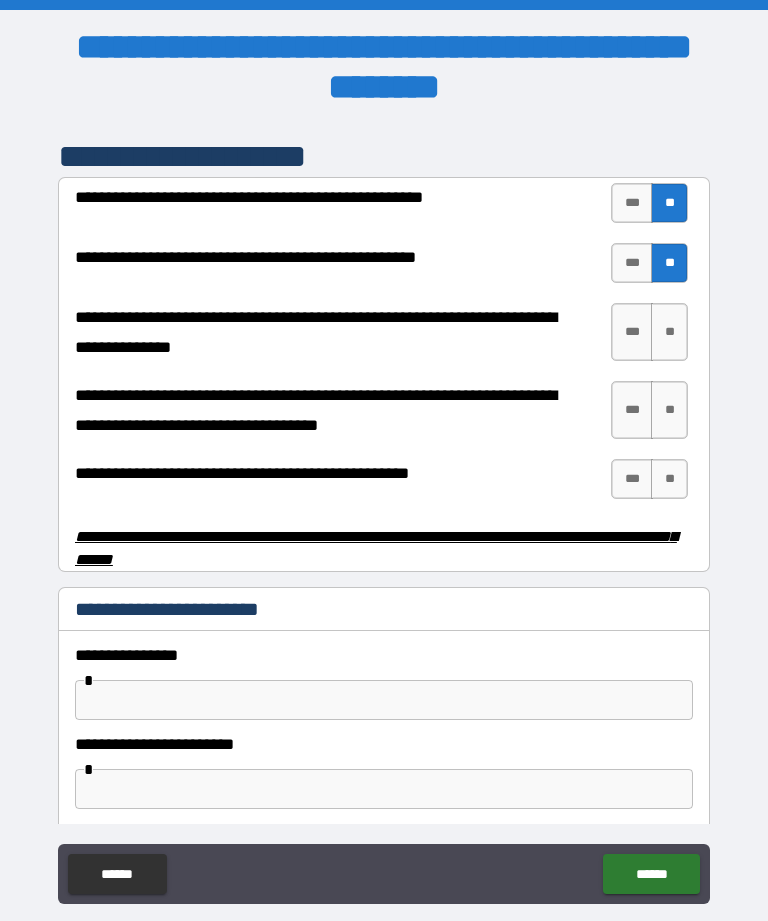click on "**" at bounding box center [669, 332] 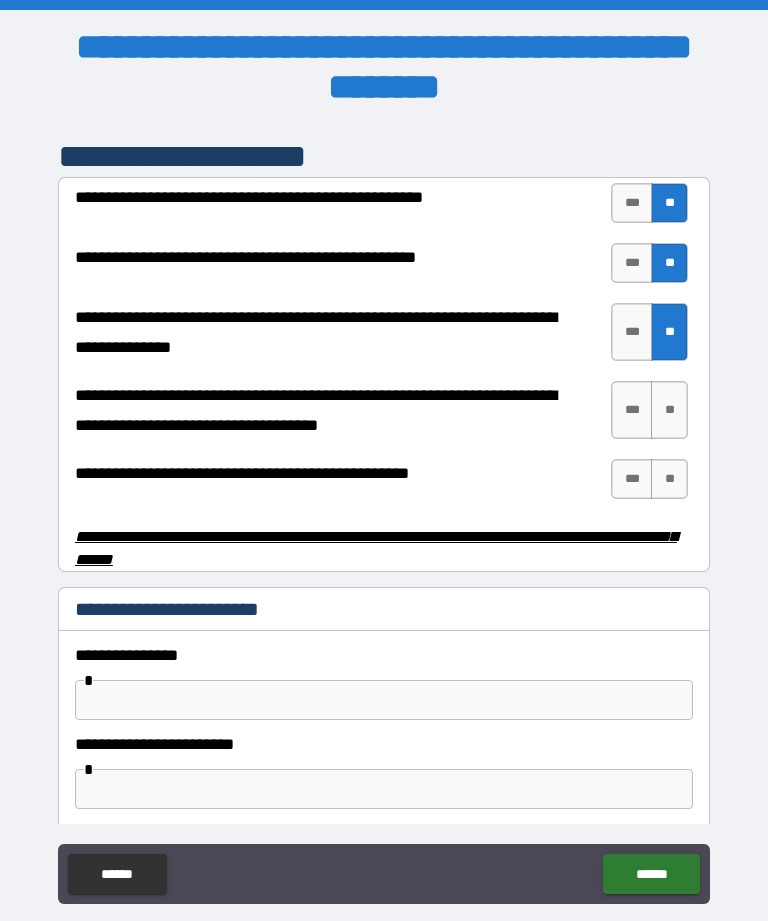 scroll, scrollTop: 3877, scrollLeft: 0, axis: vertical 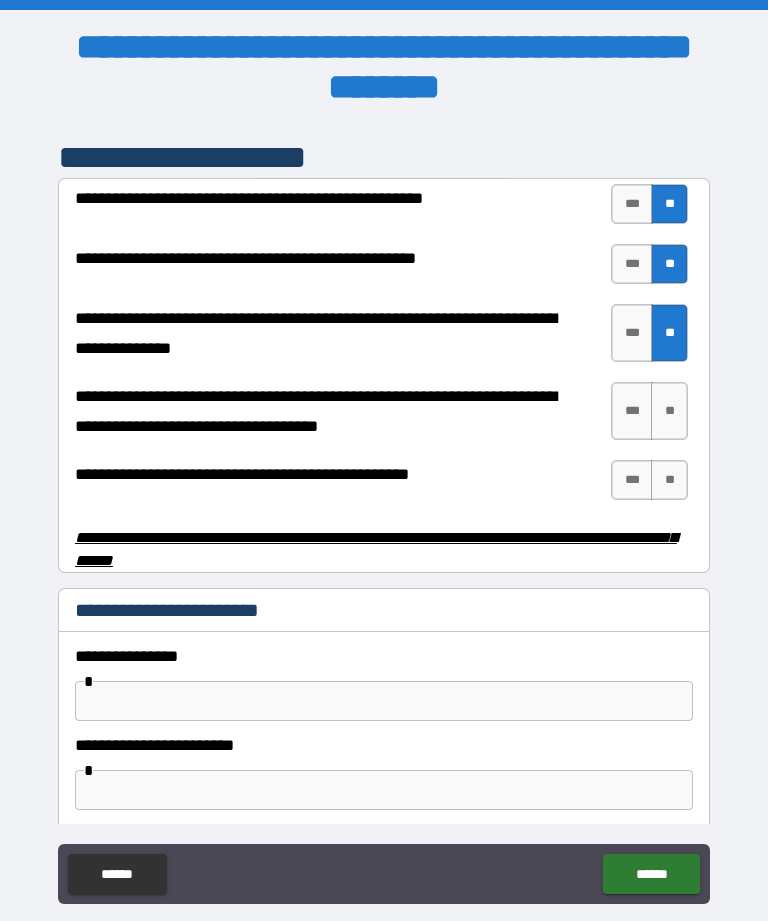click on "**" at bounding box center (669, 411) 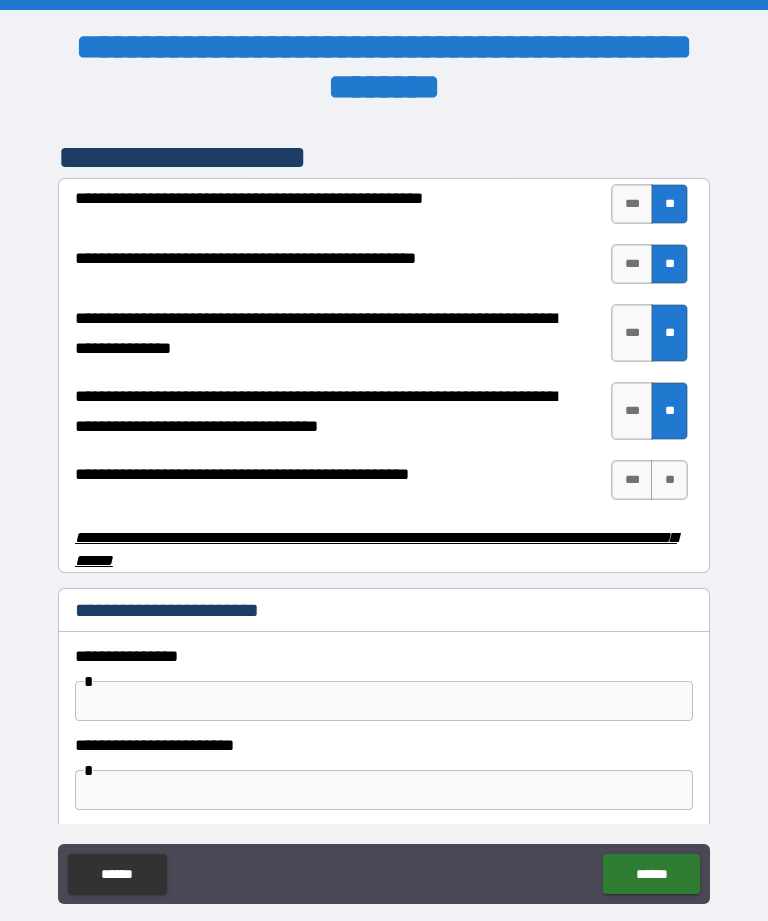 click on "***" at bounding box center [632, 480] 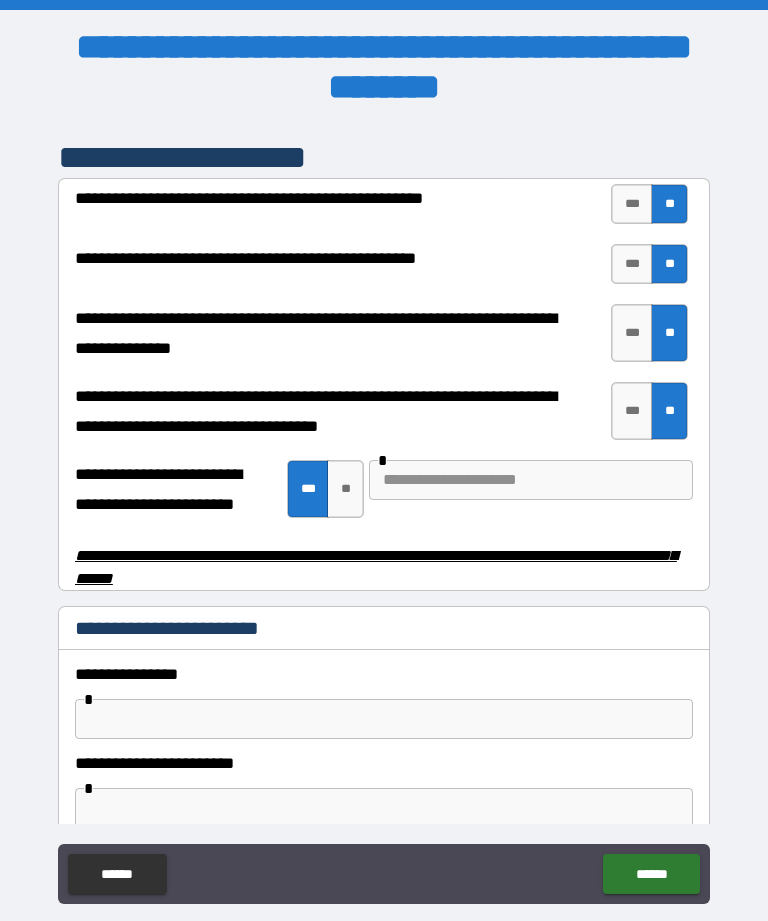 click at bounding box center [531, 480] 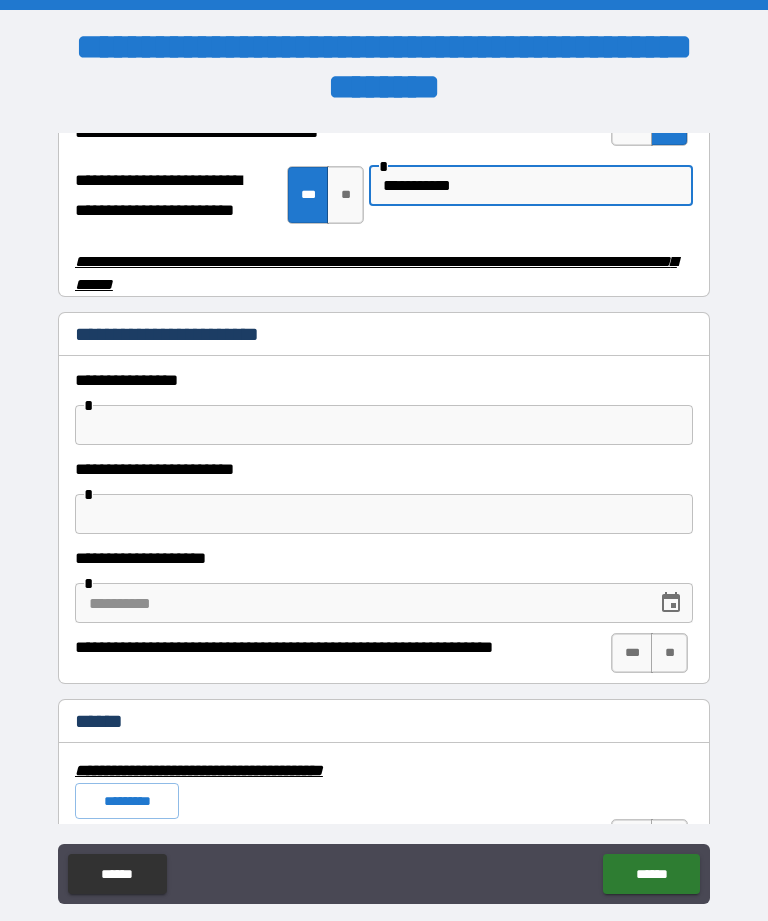 scroll, scrollTop: 4178, scrollLeft: 0, axis: vertical 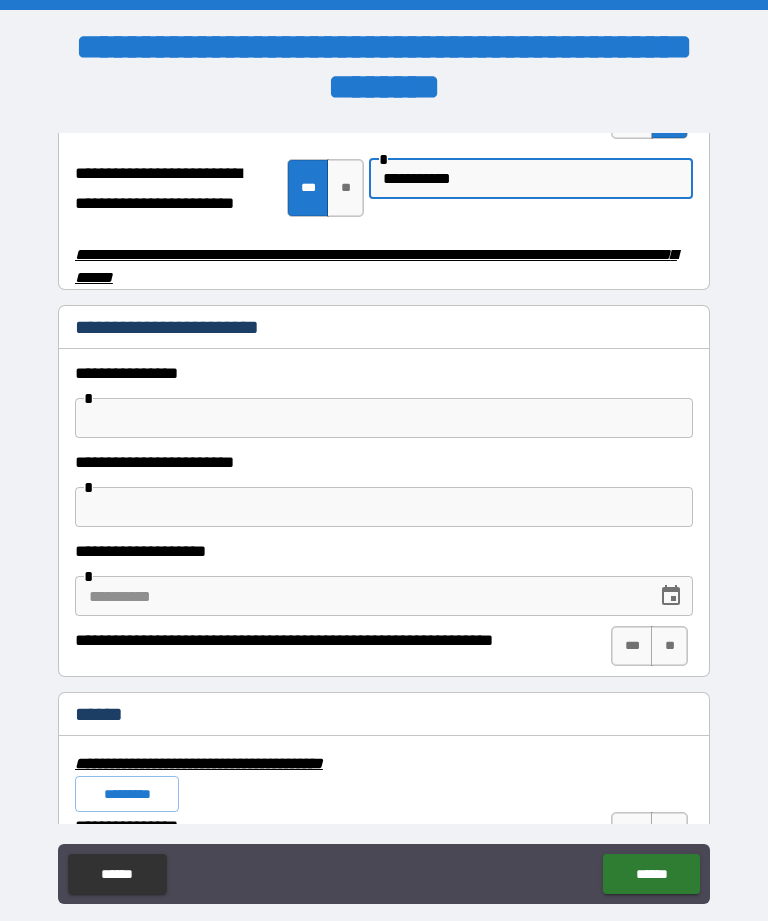 type on "**********" 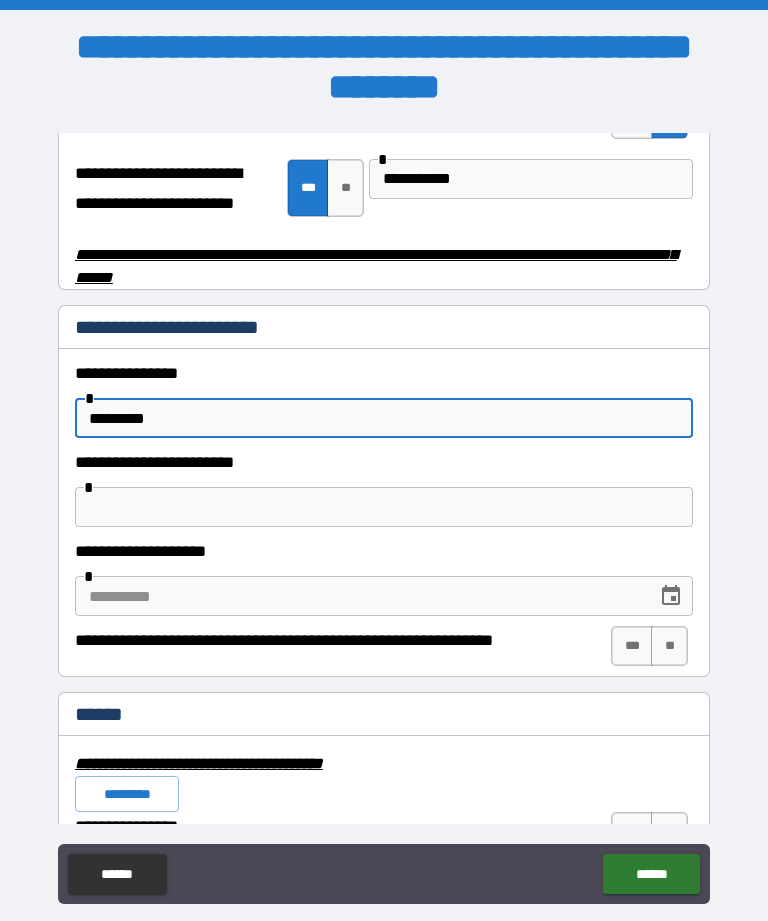 click on "*********" at bounding box center (384, 418) 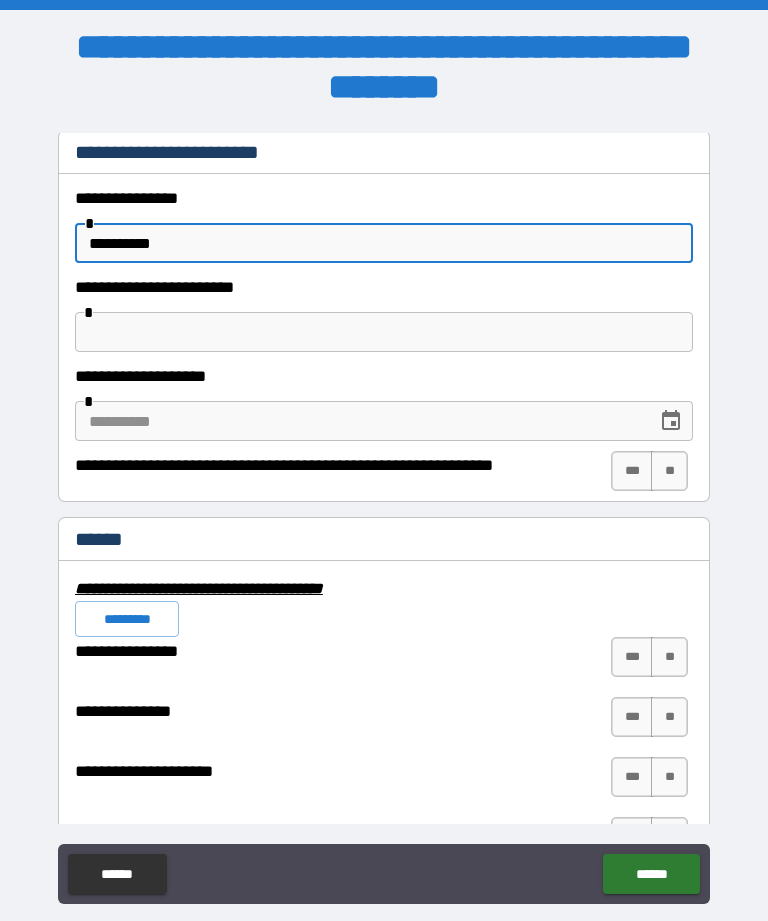 scroll, scrollTop: 4369, scrollLeft: 0, axis: vertical 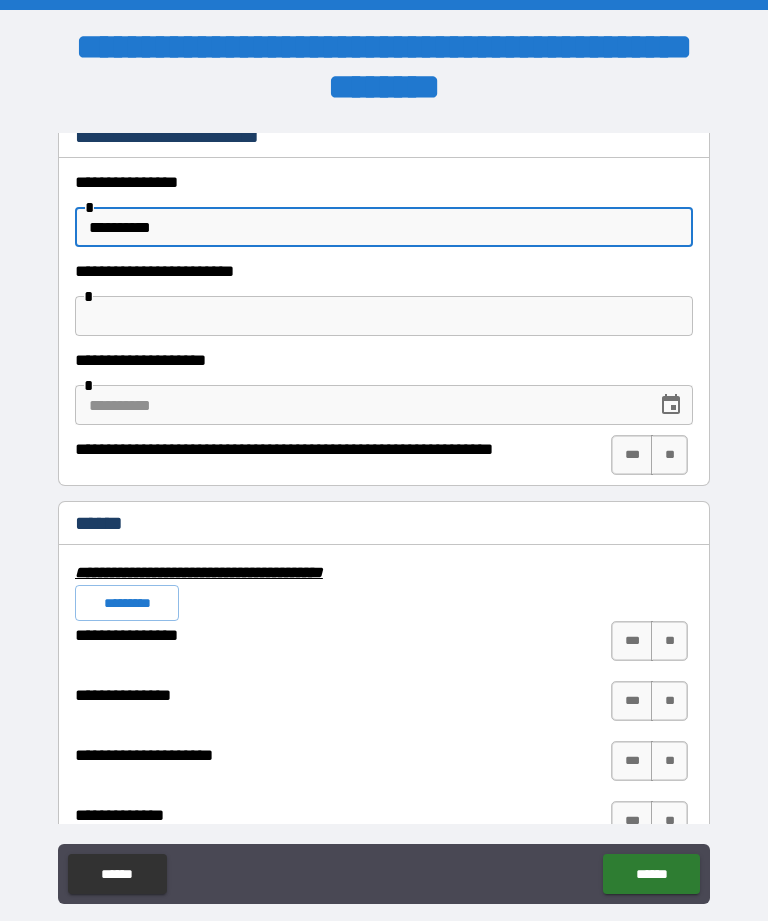 type on "**********" 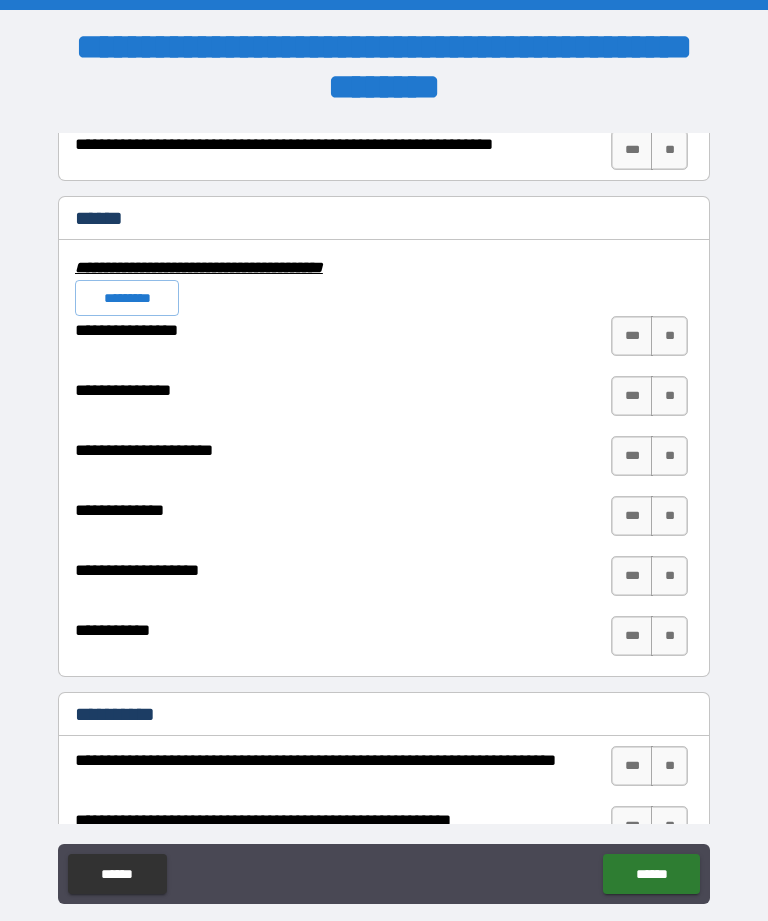 scroll, scrollTop: 4675, scrollLeft: 0, axis: vertical 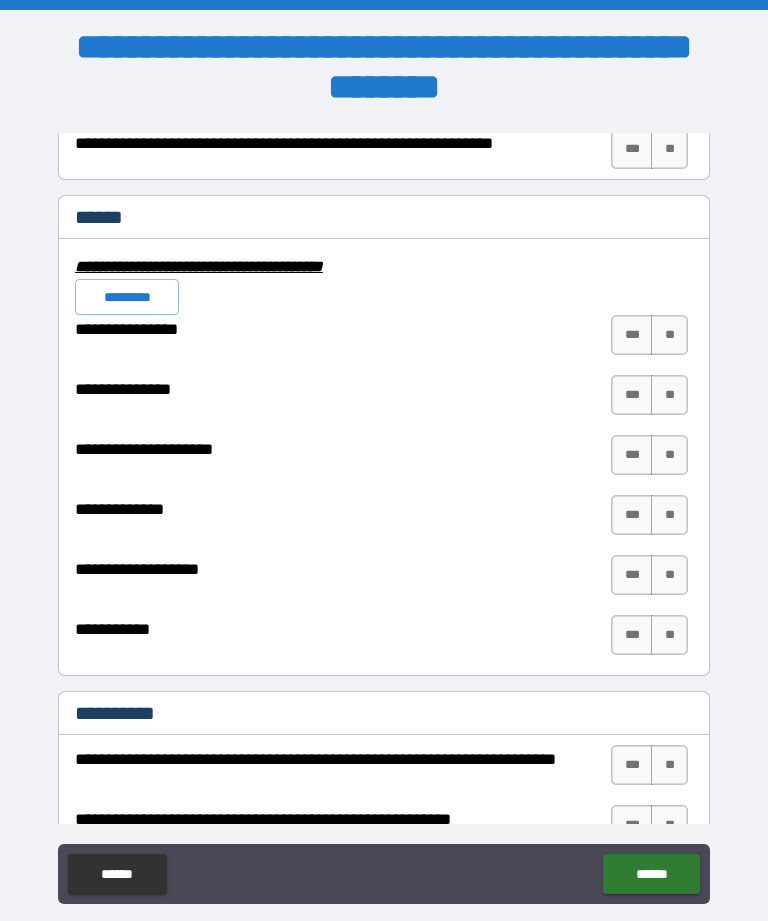 type on "**********" 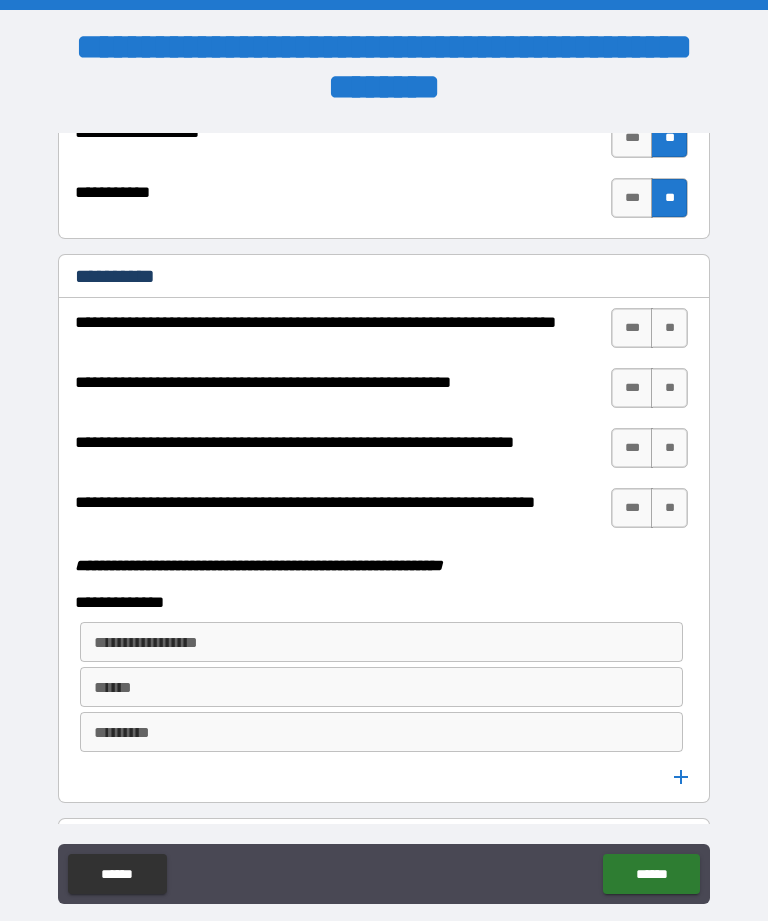 scroll, scrollTop: 5122, scrollLeft: 0, axis: vertical 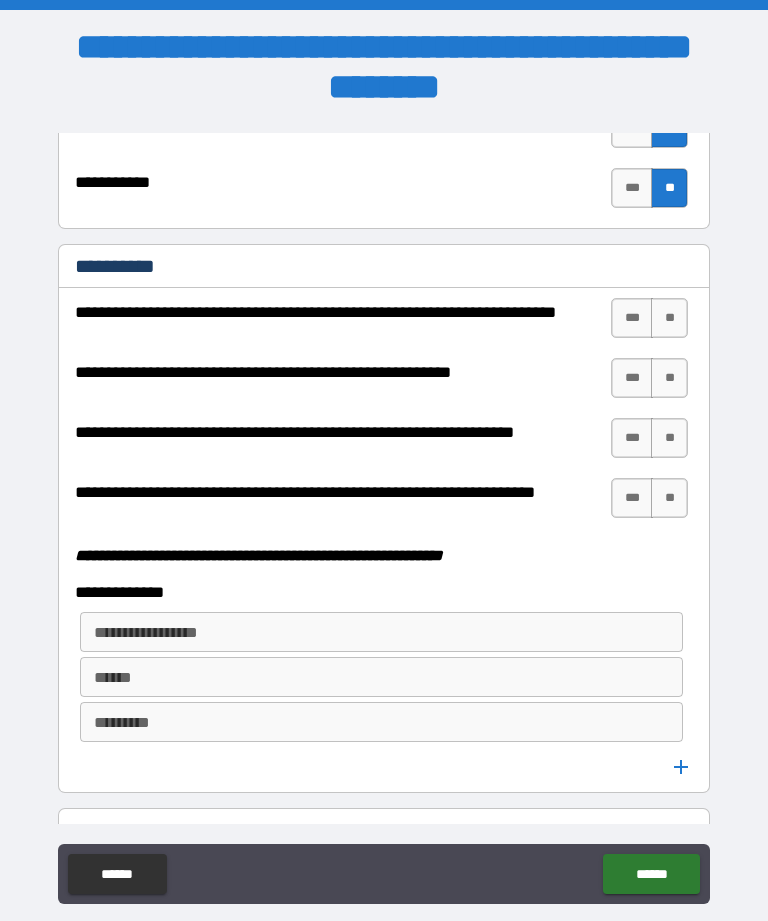 click on "**" at bounding box center [669, 318] 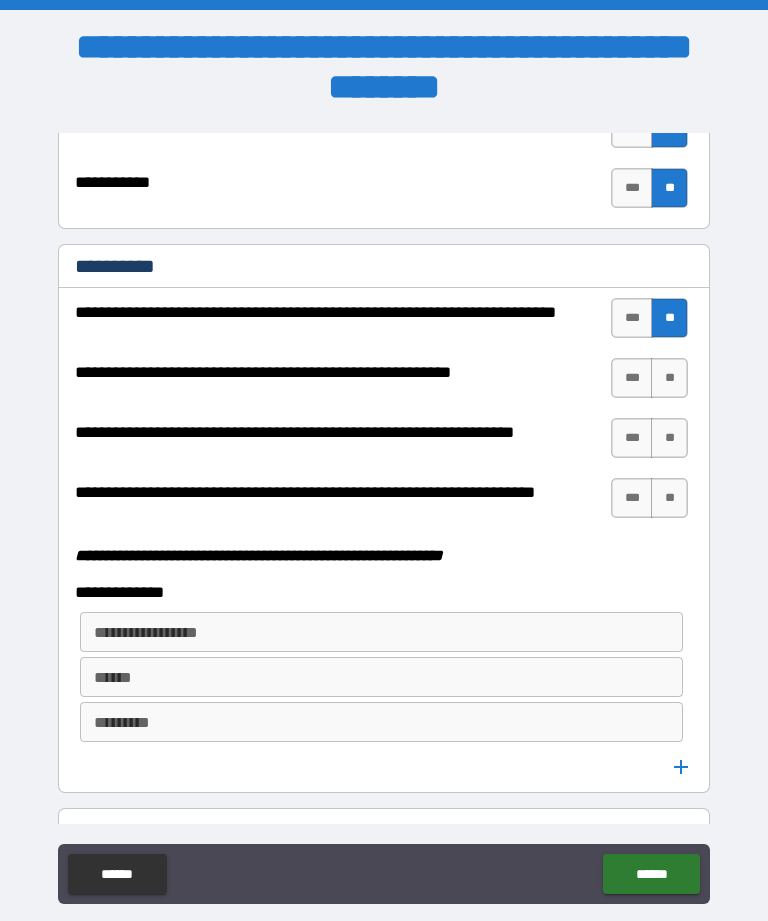 click on "**********" at bounding box center (384, 418) 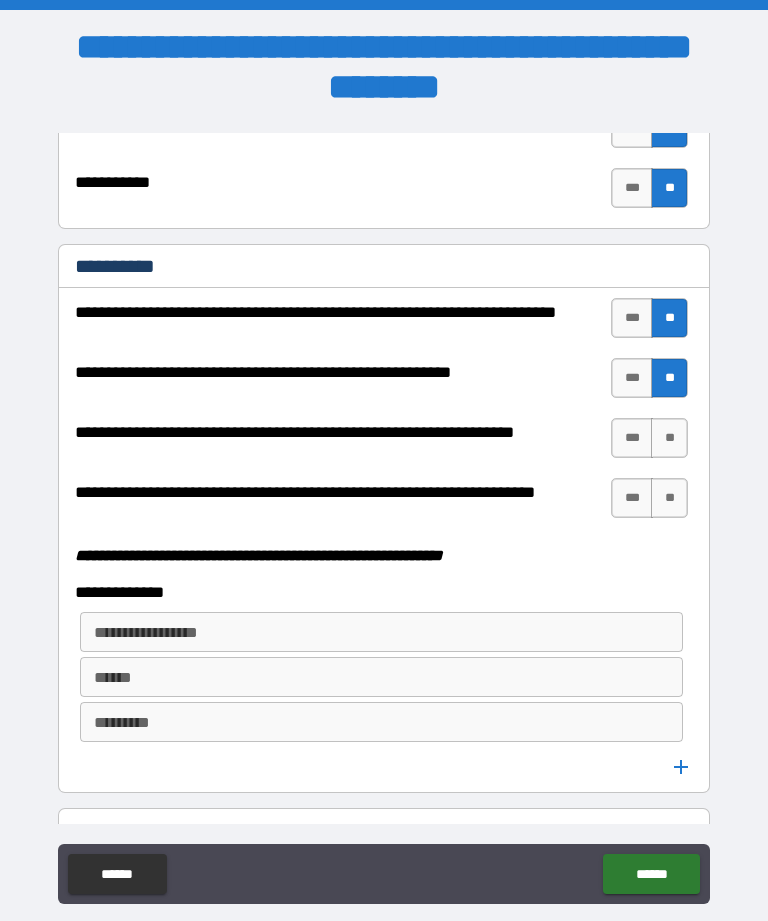 click on "**********" at bounding box center [384, 443] 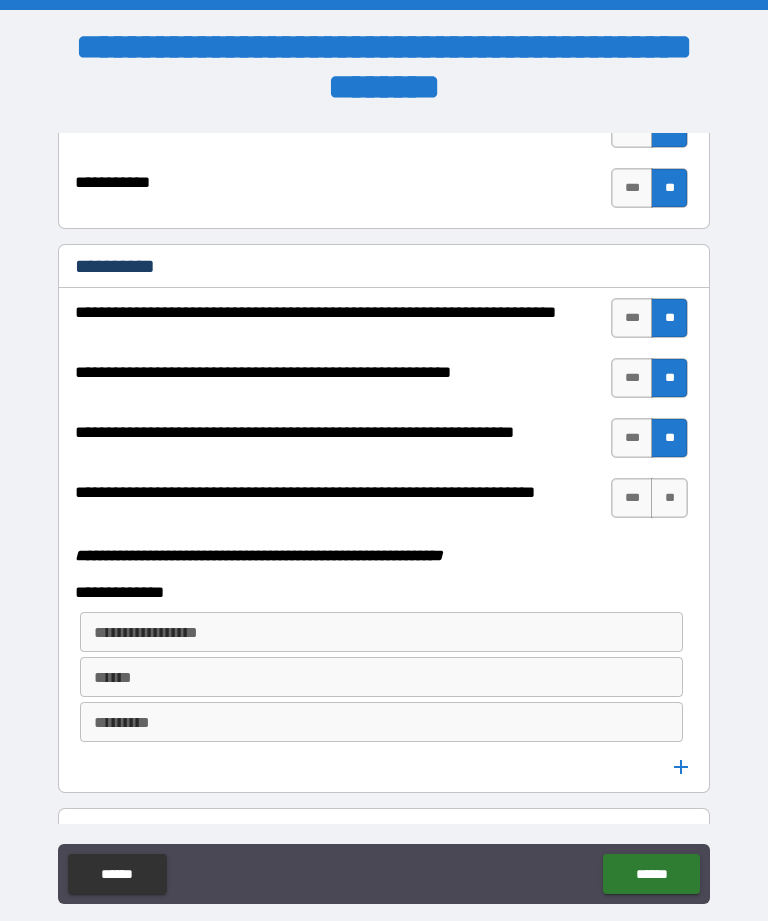 click on "***" at bounding box center (632, 498) 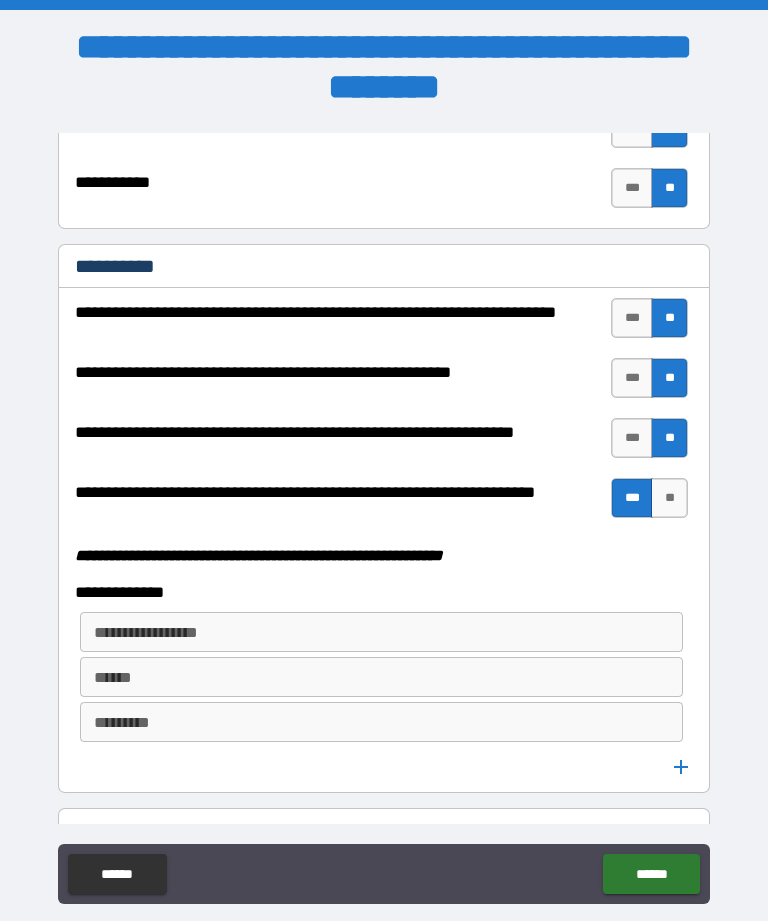 click on "**********" at bounding box center [384, 503] 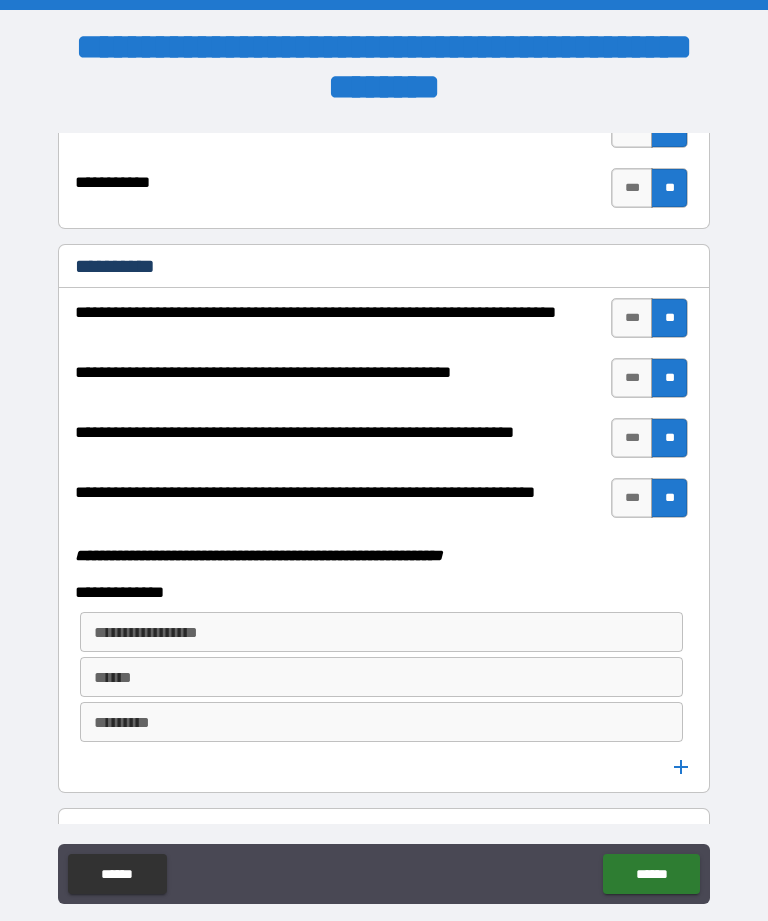 click on "**********" at bounding box center [381, 632] 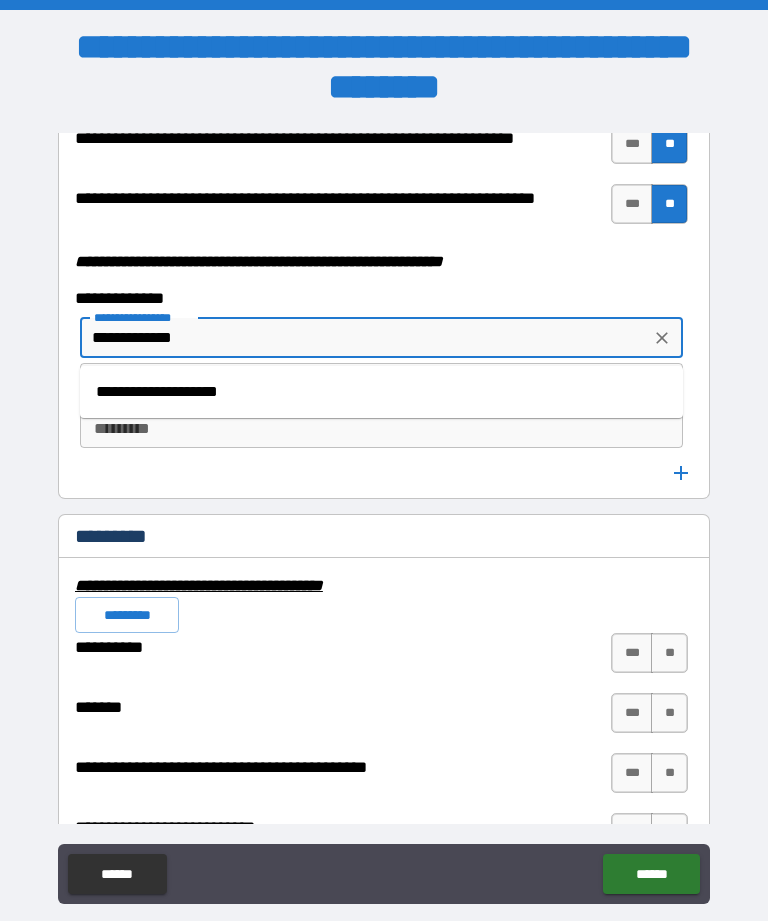 scroll, scrollTop: 5423, scrollLeft: 0, axis: vertical 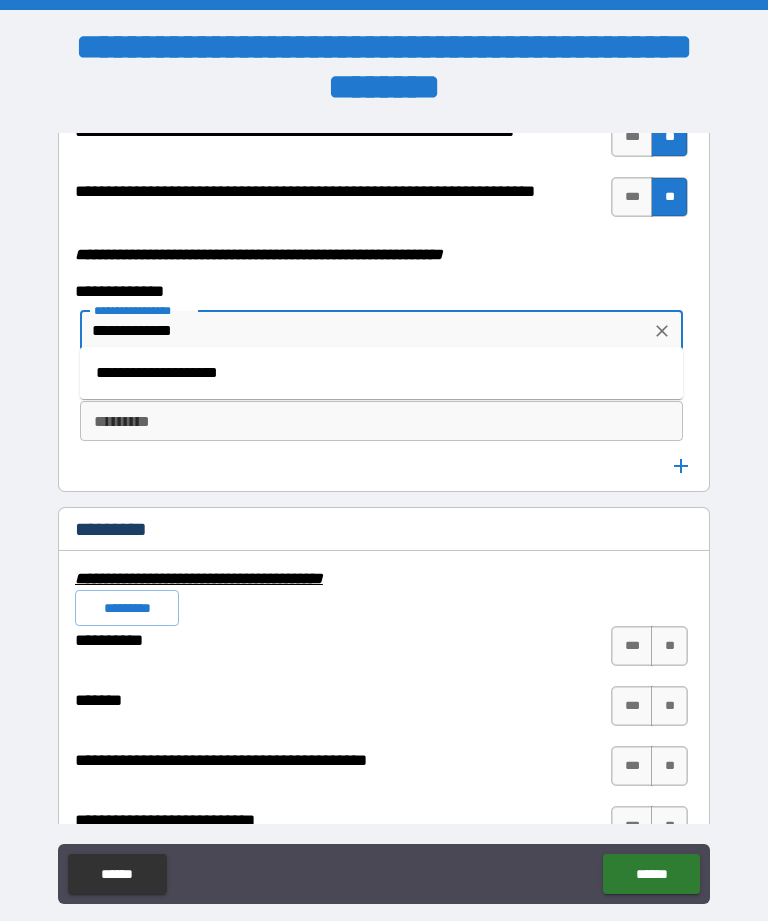 type on "**********" 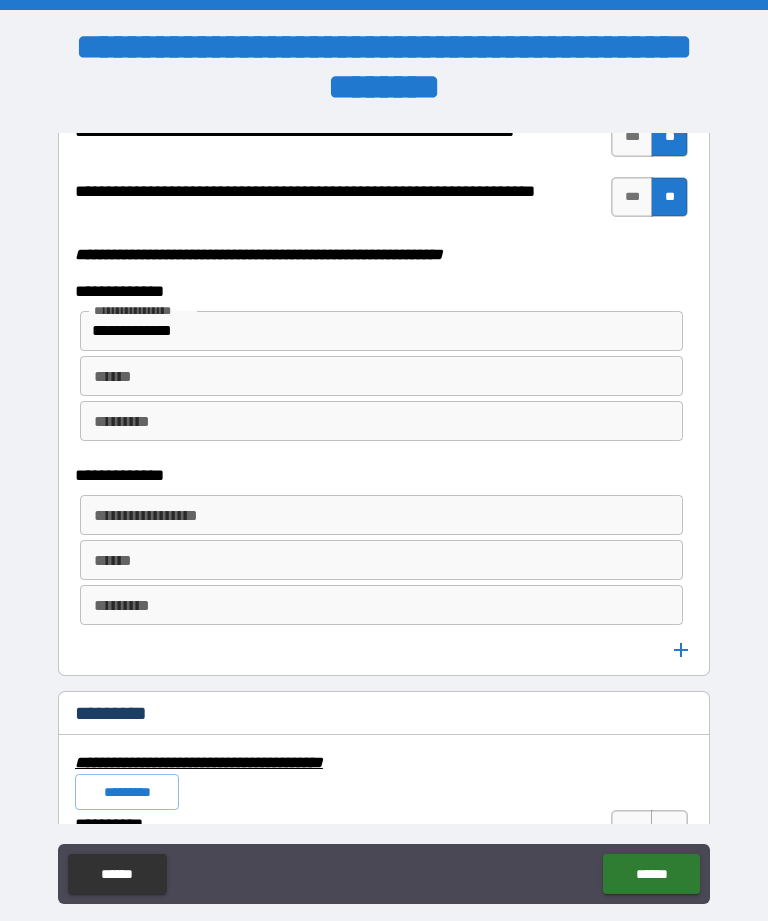 click on "**********" at bounding box center (381, 515) 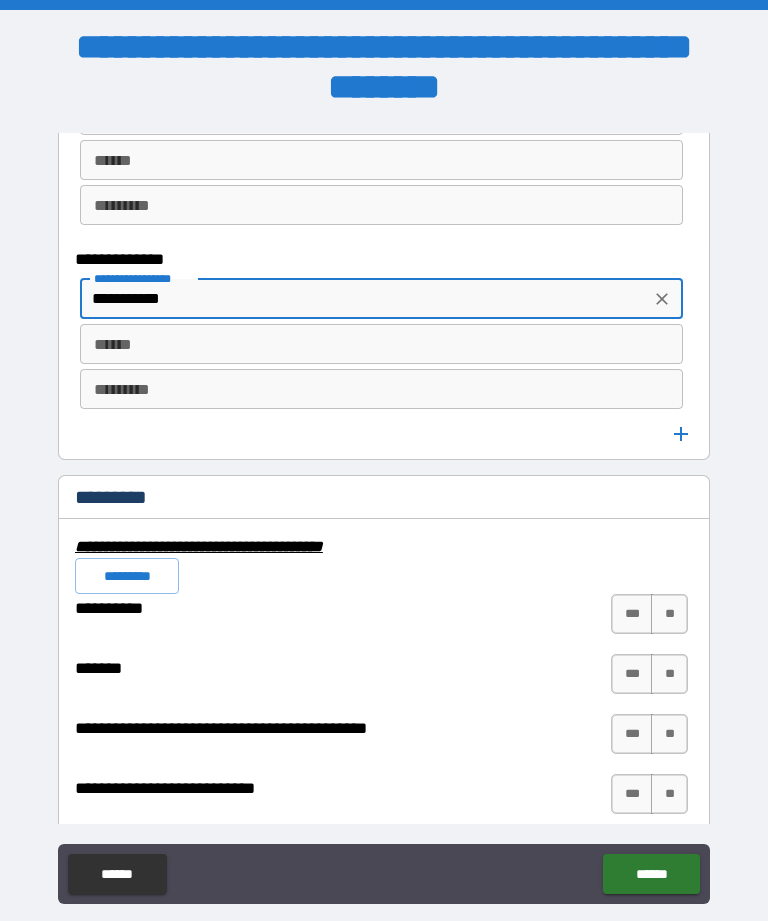 scroll, scrollTop: 5648, scrollLeft: 0, axis: vertical 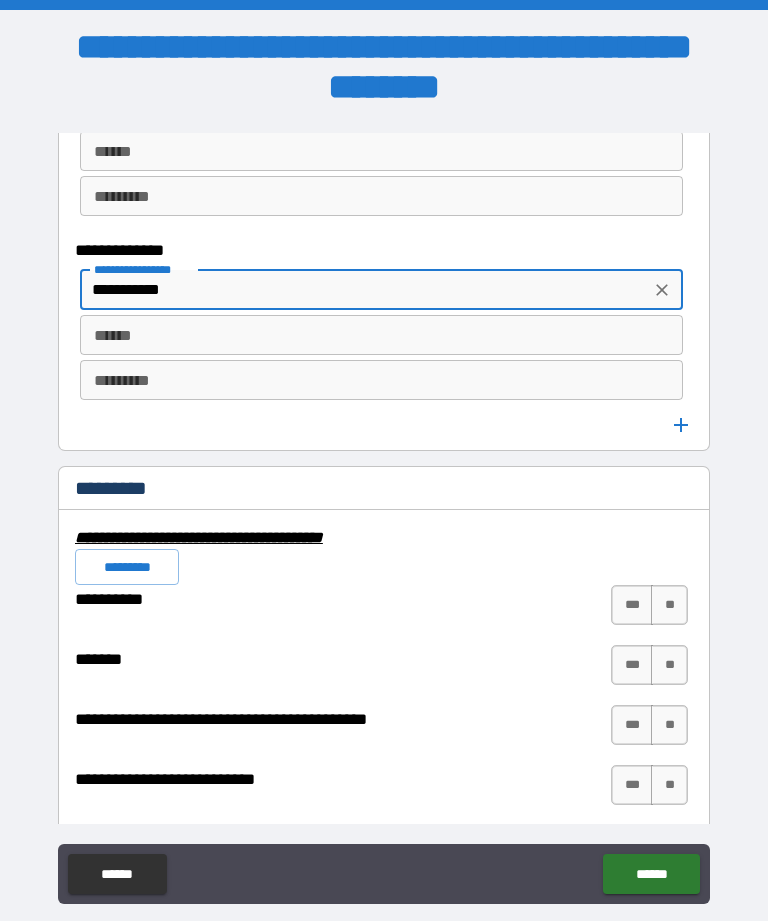 type on "**********" 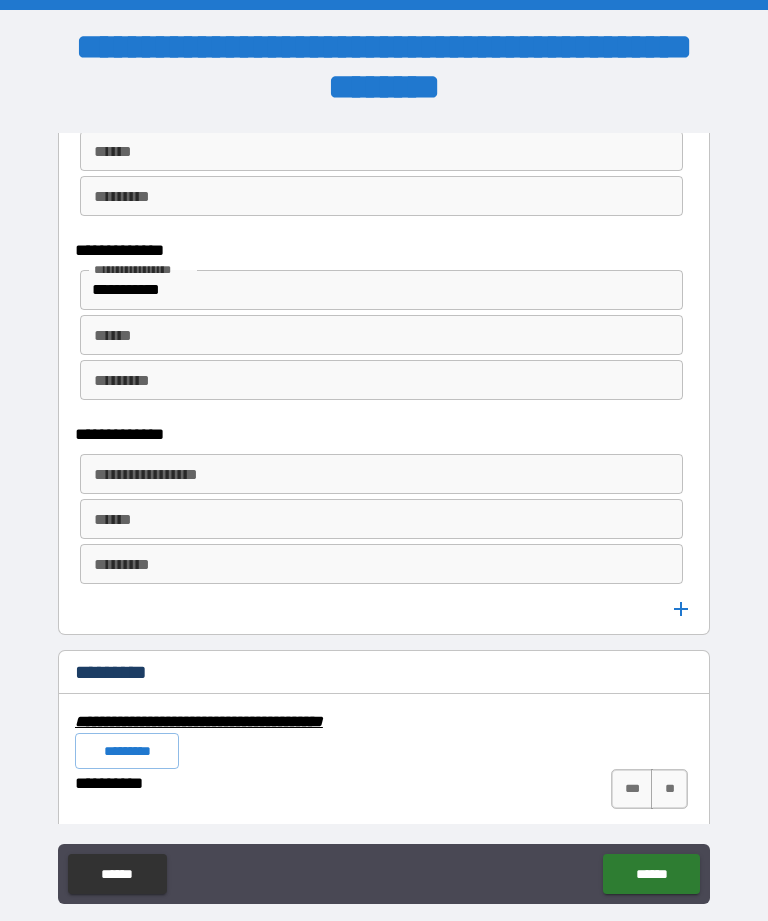 click on "**********" at bounding box center (381, 474) 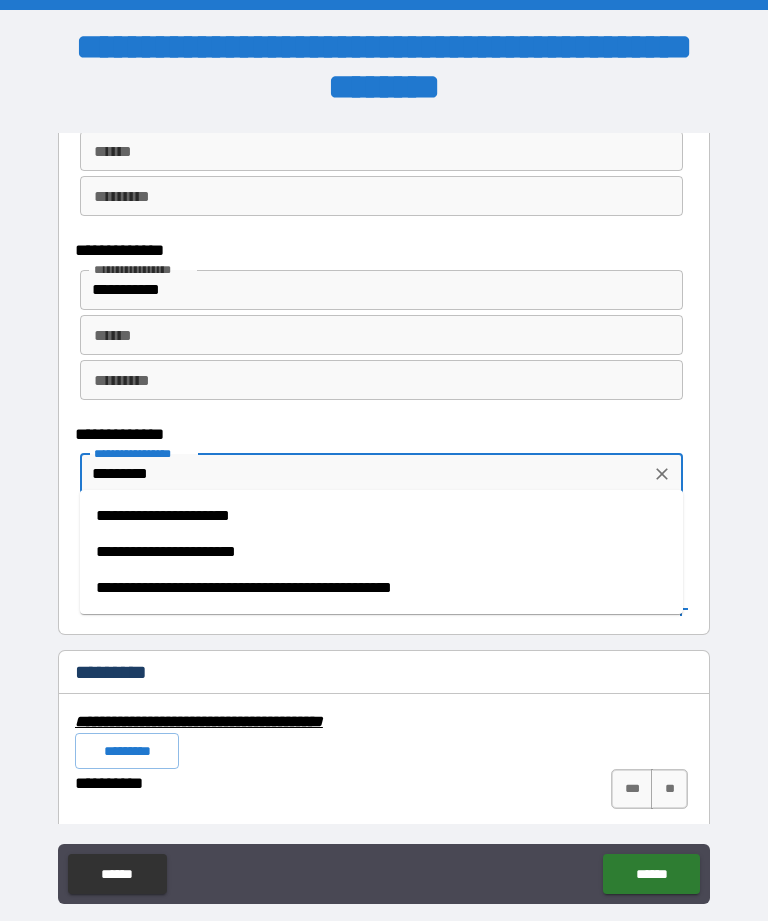click on "**********" at bounding box center [381, 552] 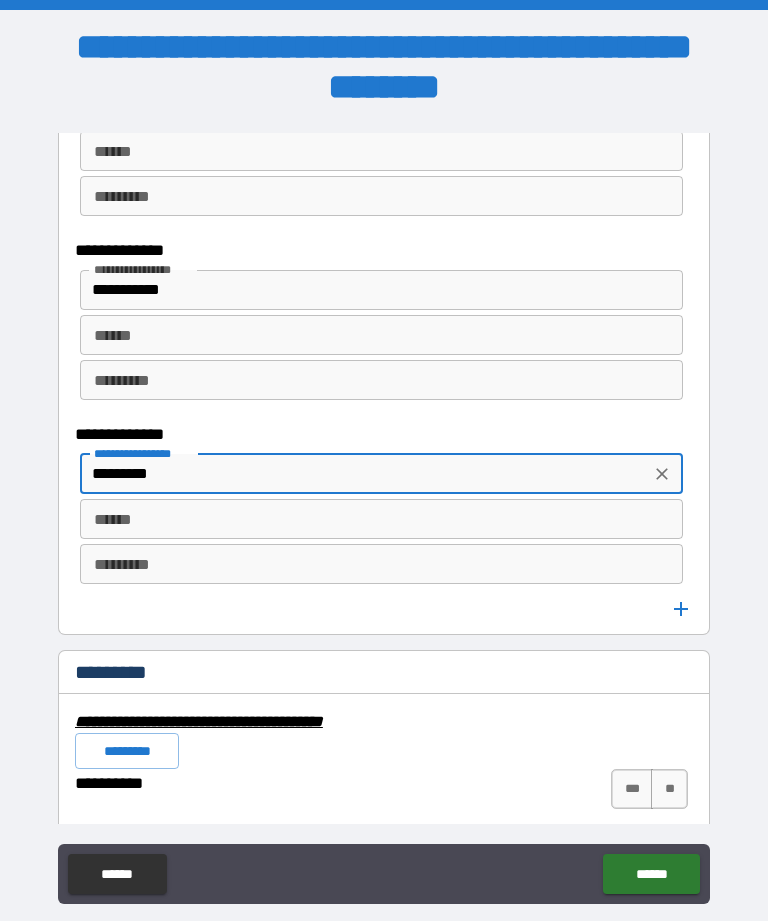 type on "**********" 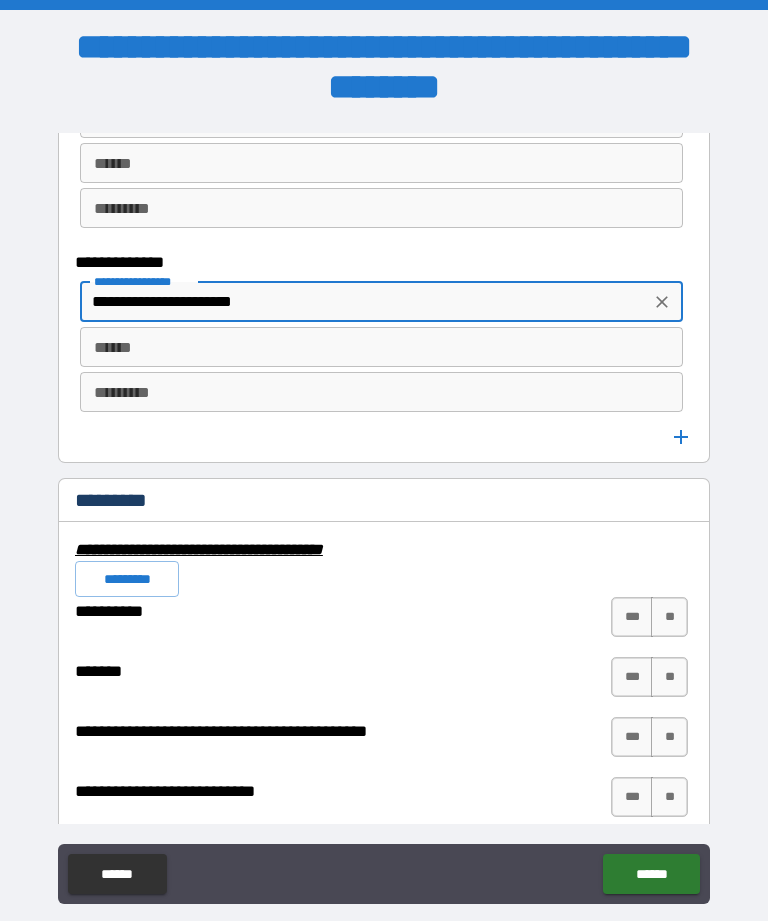 scroll, scrollTop: 5820, scrollLeft: 0, axis: vertical 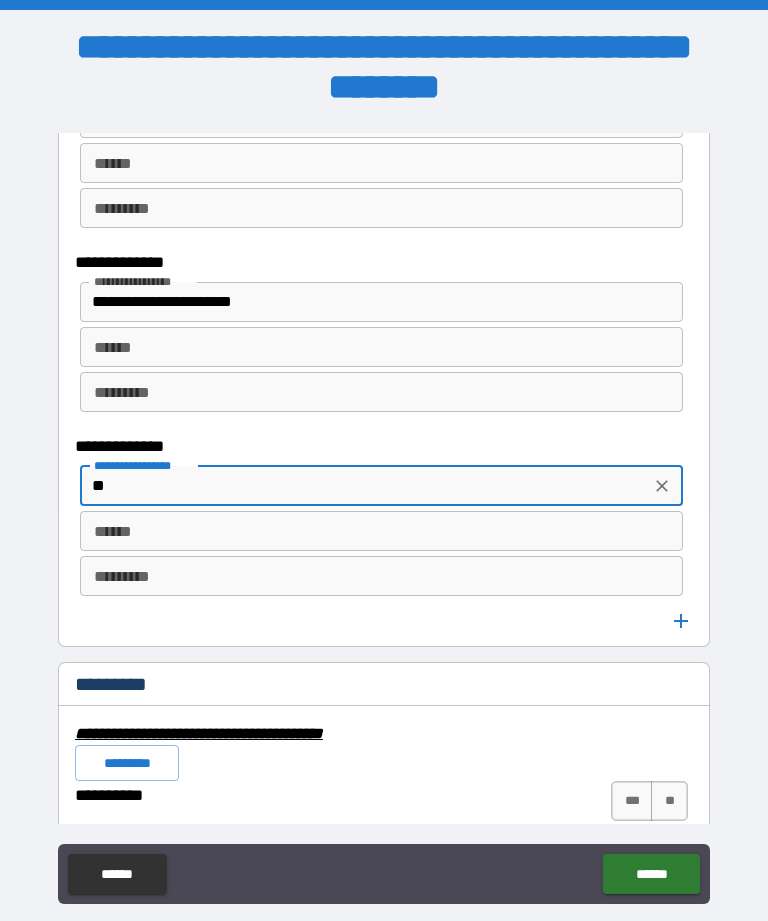 type on "*" 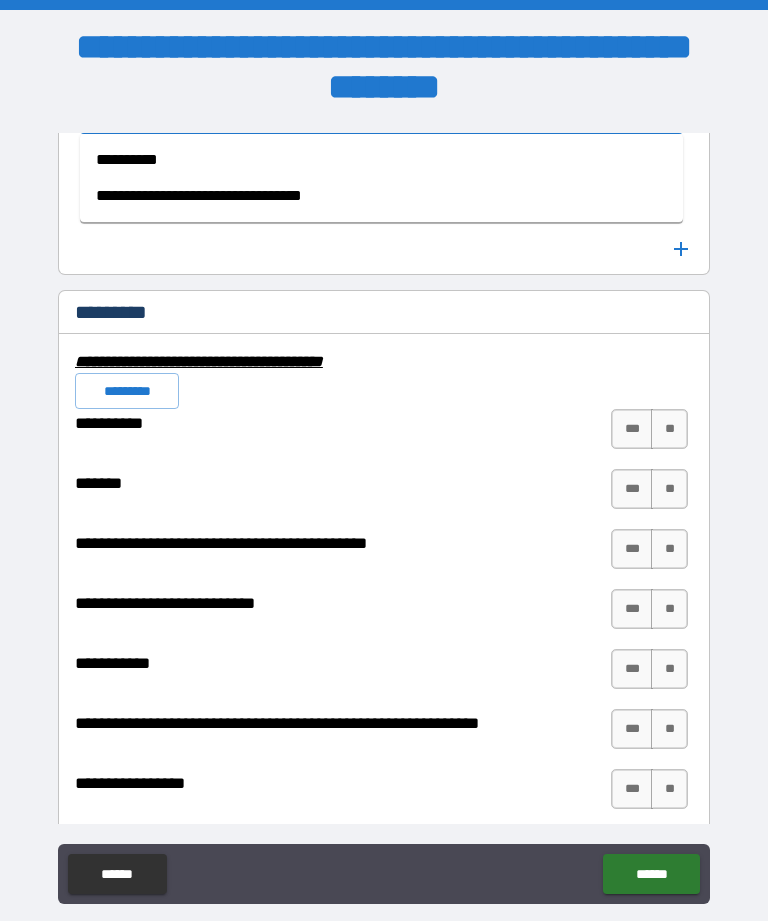 scroll, scrollTop: 6190, scrollLeft: 0, axis: vertical 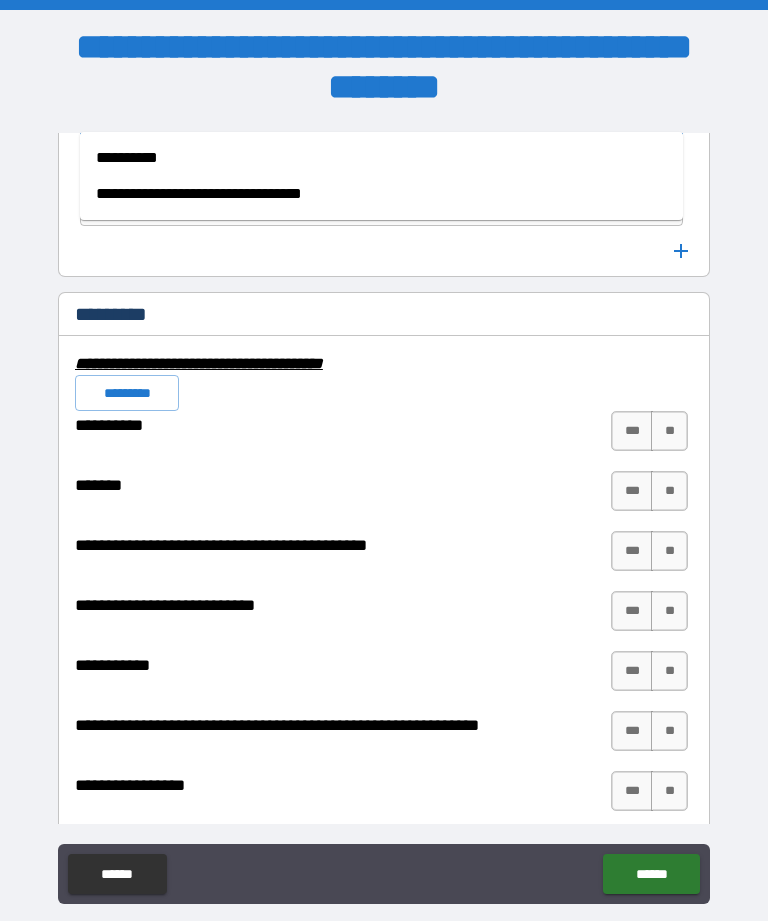 click on "**********" at bounding box center (381, 194) 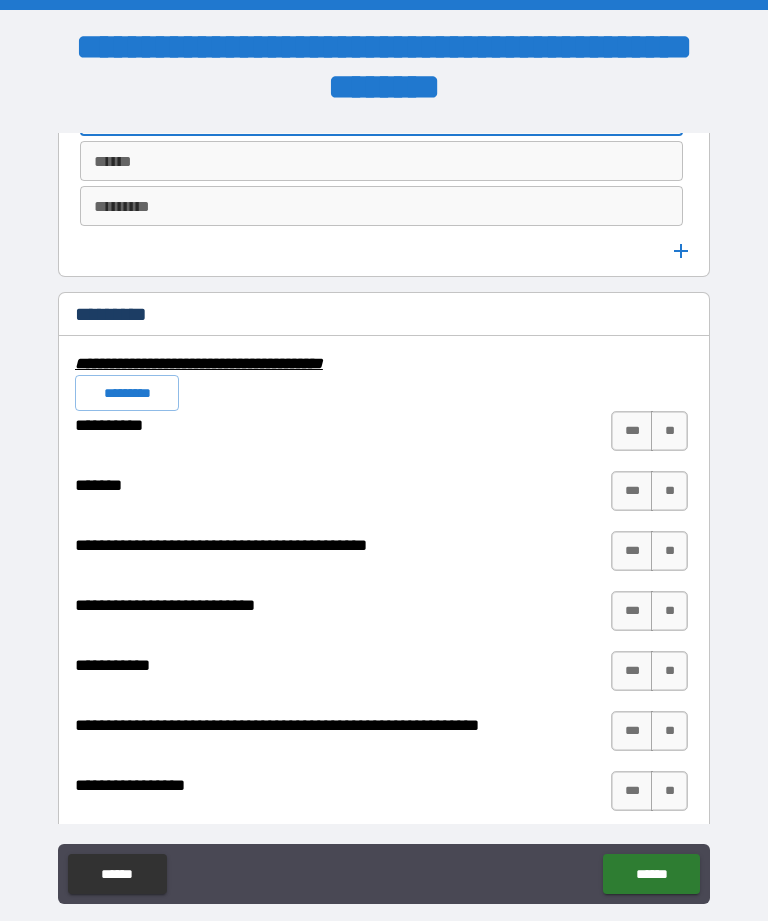 type on "**********" 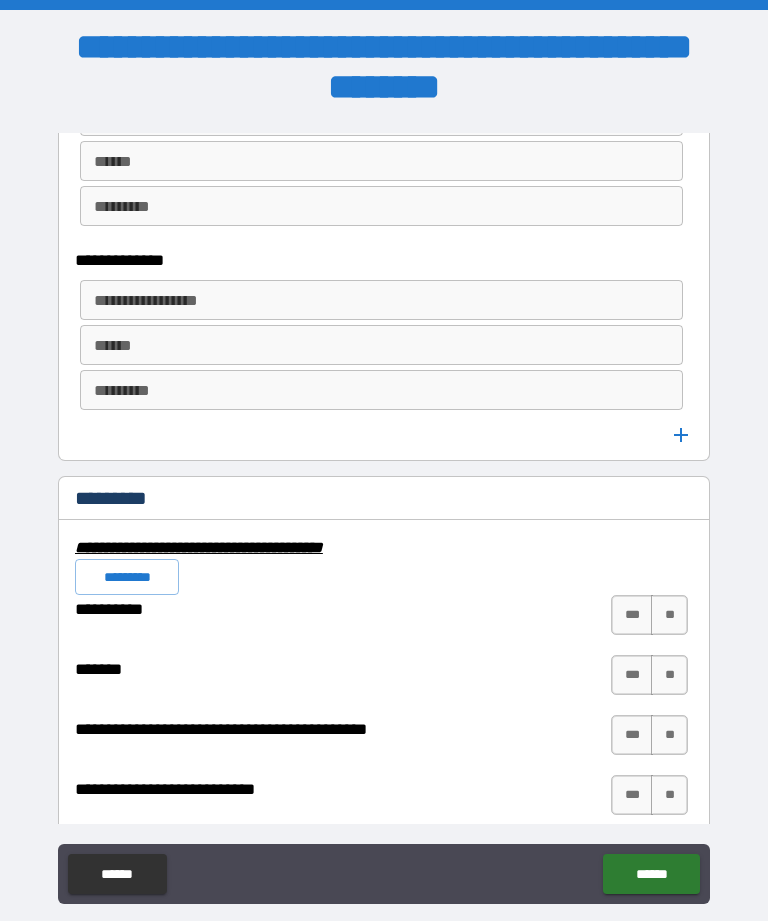 click on "**********" at bounding box center [381, 300] 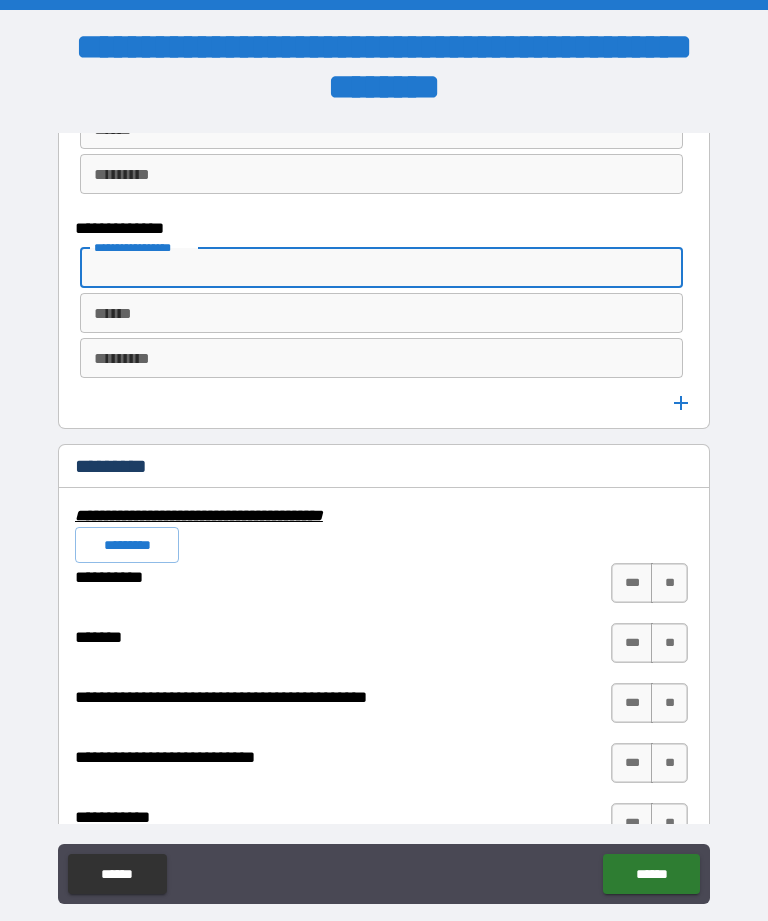 scroll, scrollTop: 6236, scrollLeft: 0, axis: vertical 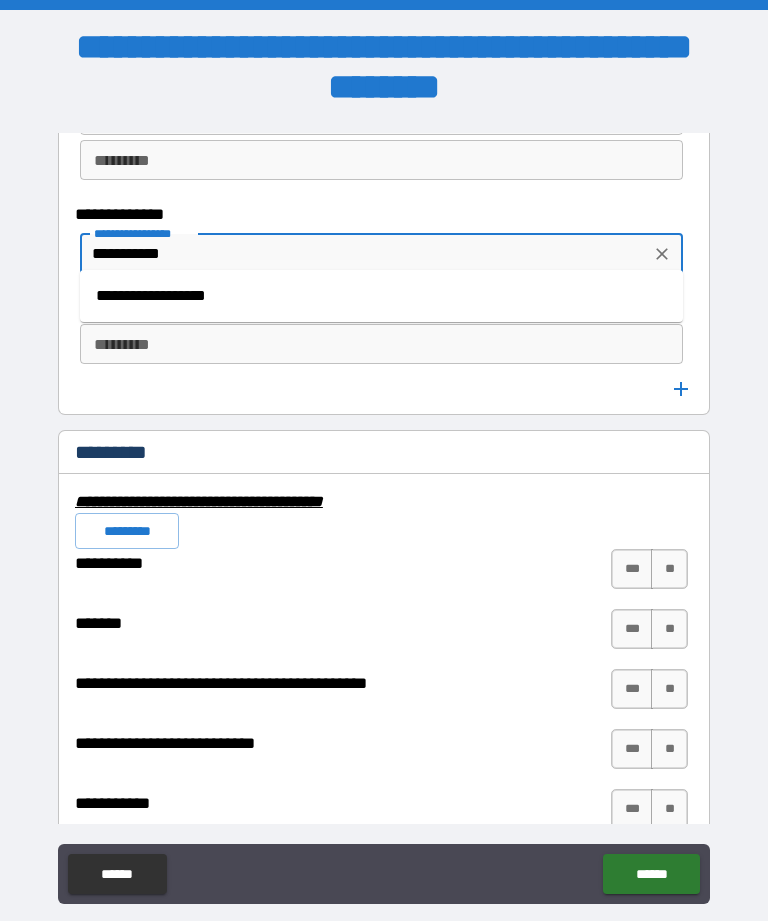 click on "**********" at bounding box center [381, 296] 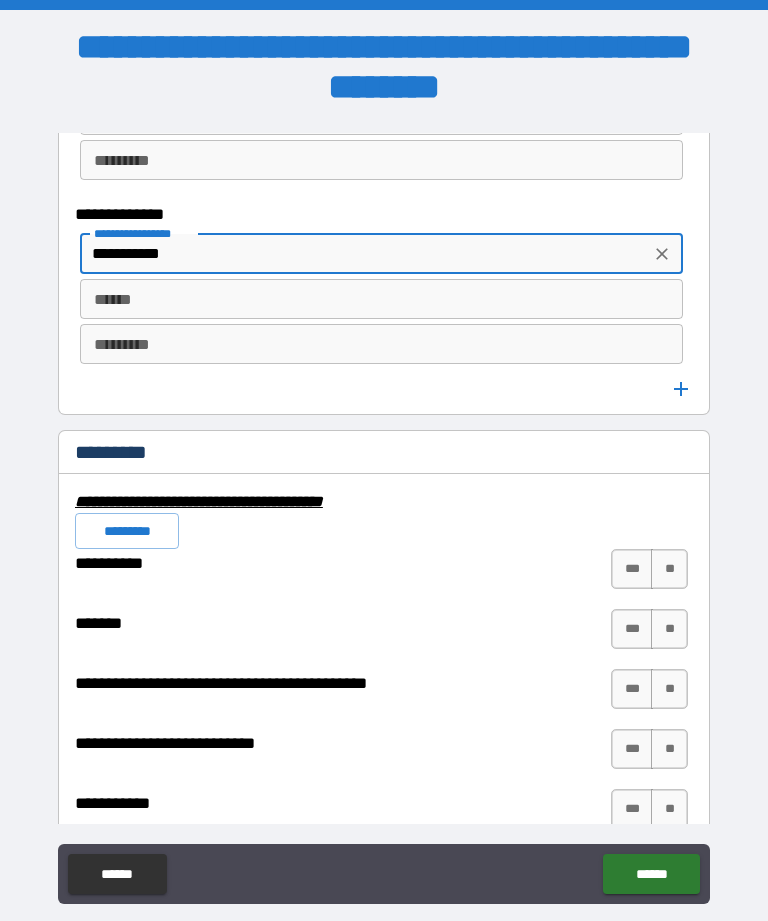 type on "**********" 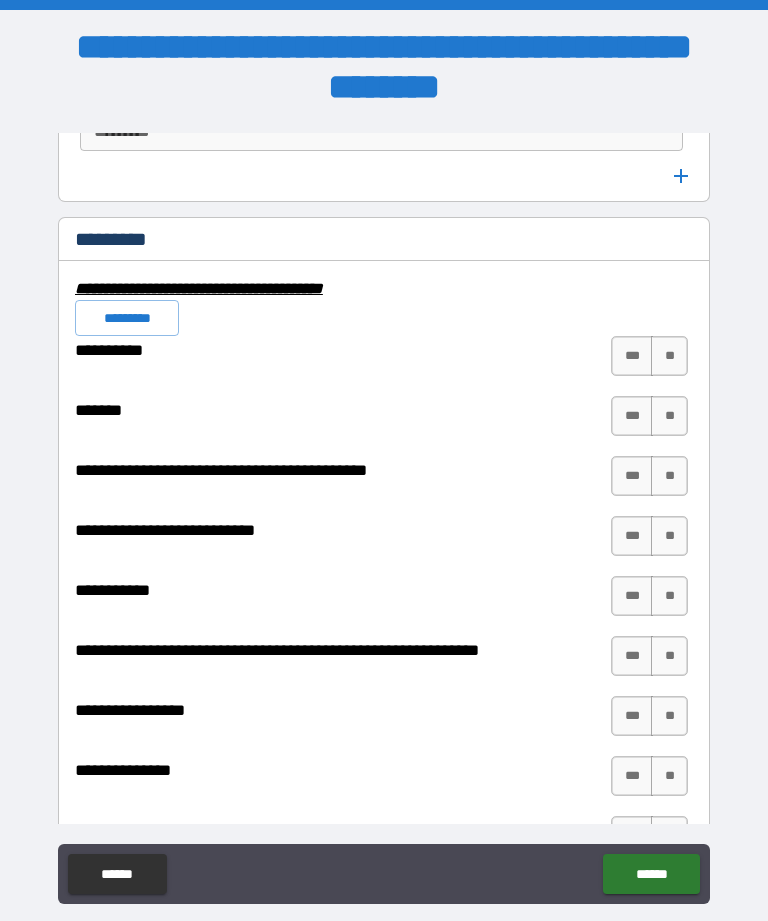 scroll, scrollTop: 6453, scrollLeft: 0, axis: vertical 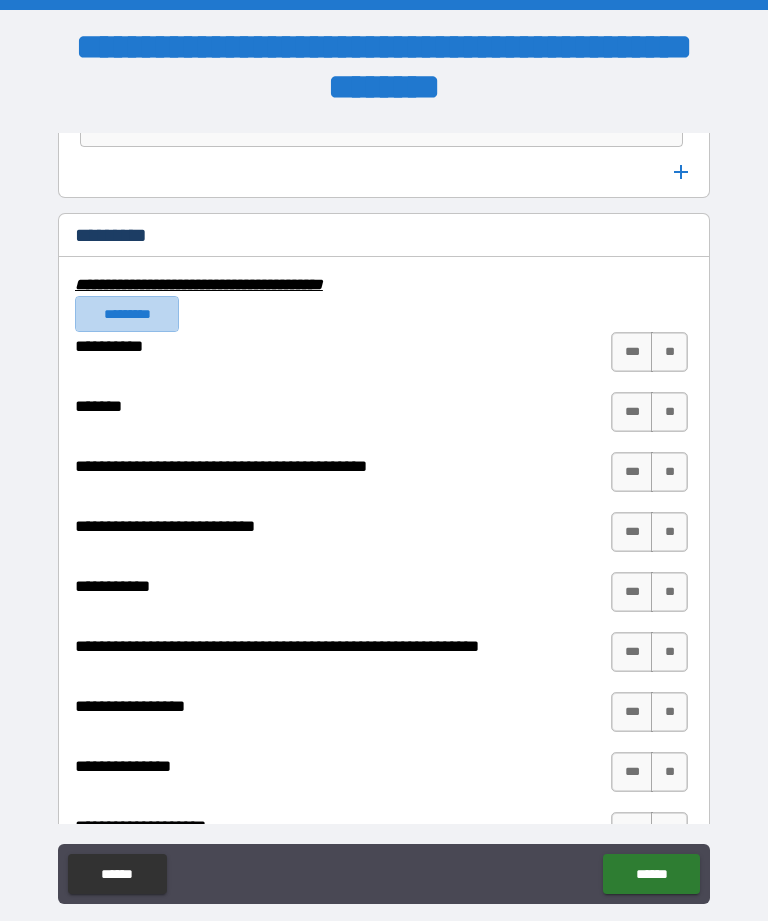 click on "*********" at bounding box center (127, 314) 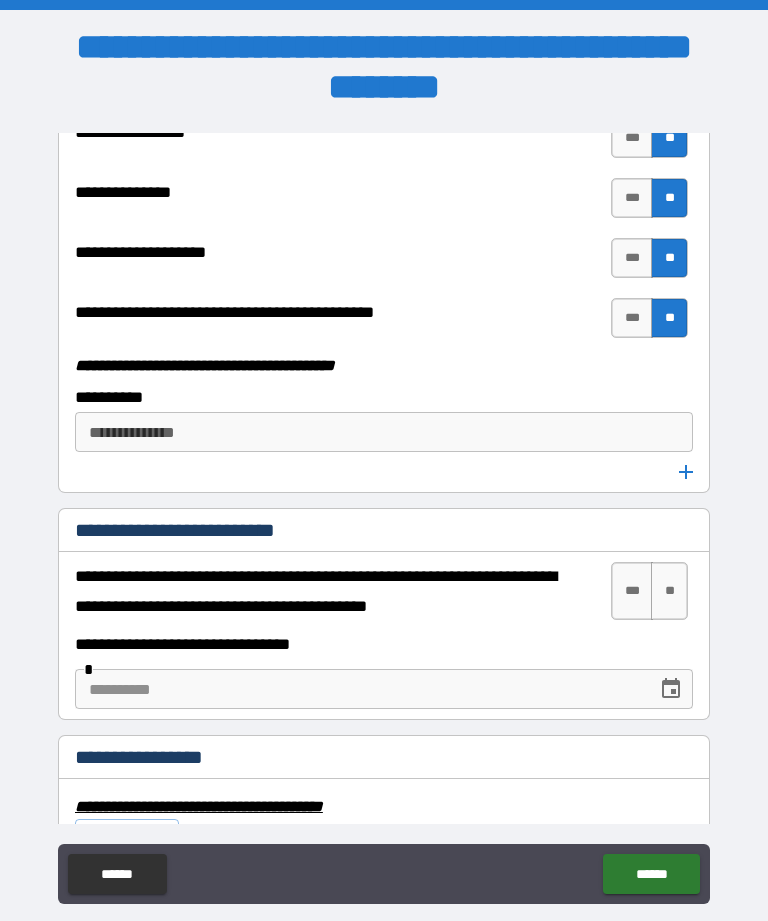 scroll, scrollTop: 7029, scrollLeft: 0, axis: vertical 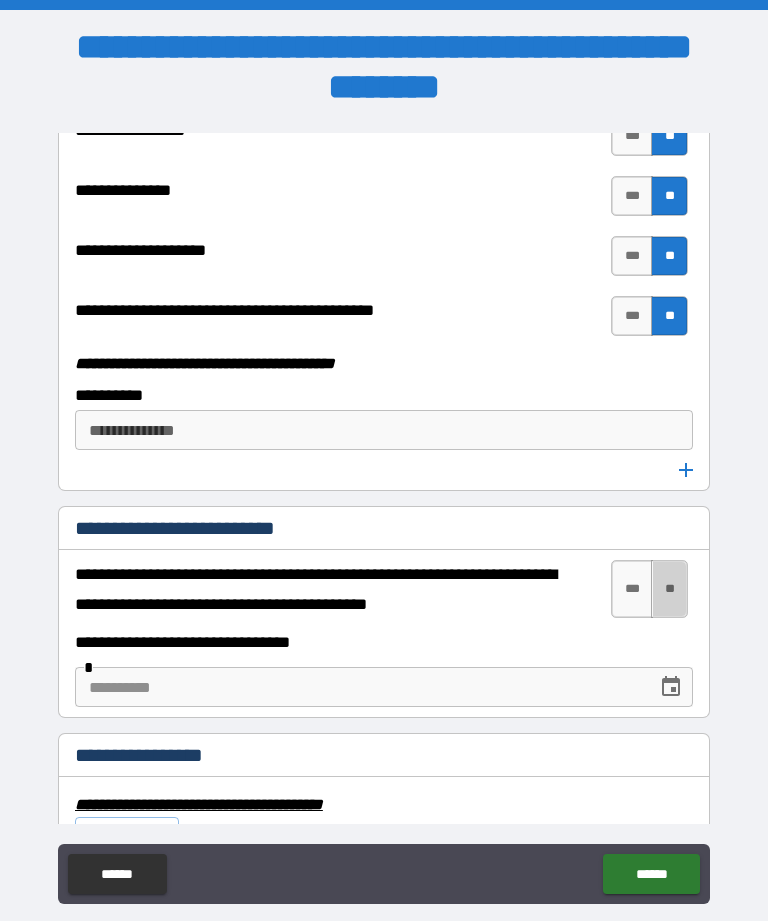 click on "**" at bounding box center (669, 589) 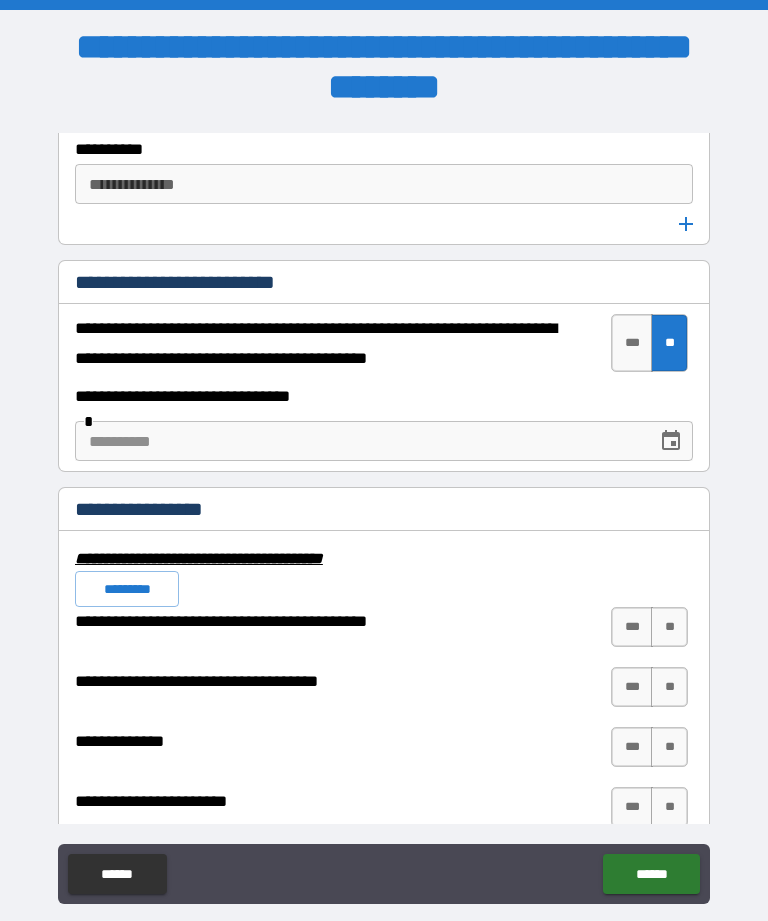 scroll, scrollTop: 7293, scrollLeft: 0, axis: vertical 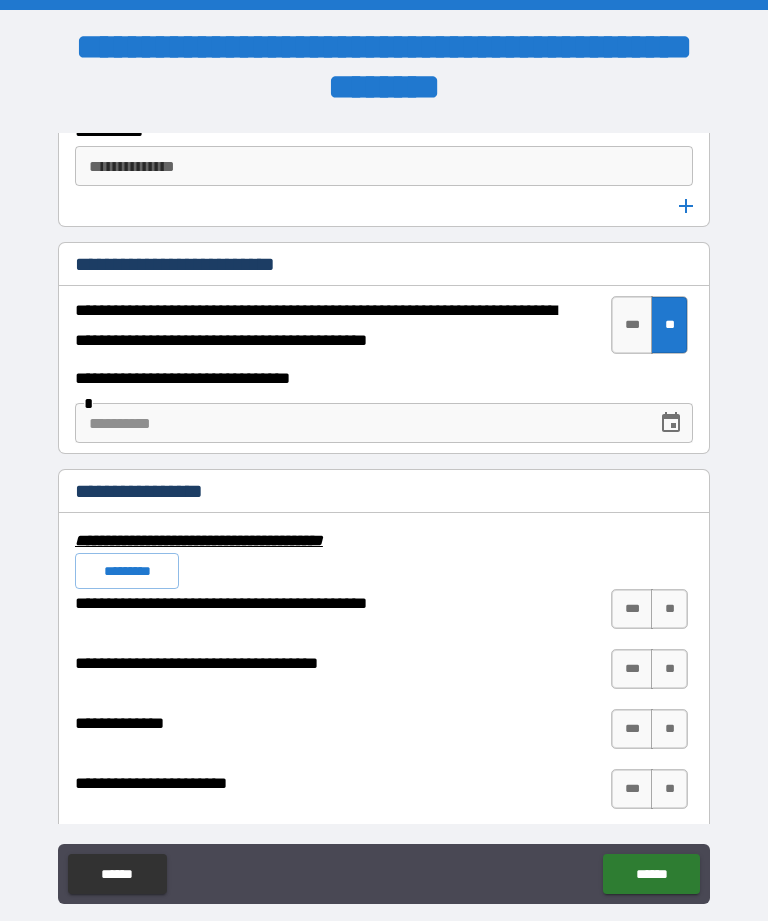 click on "*********" at bounding box center (127, 571) 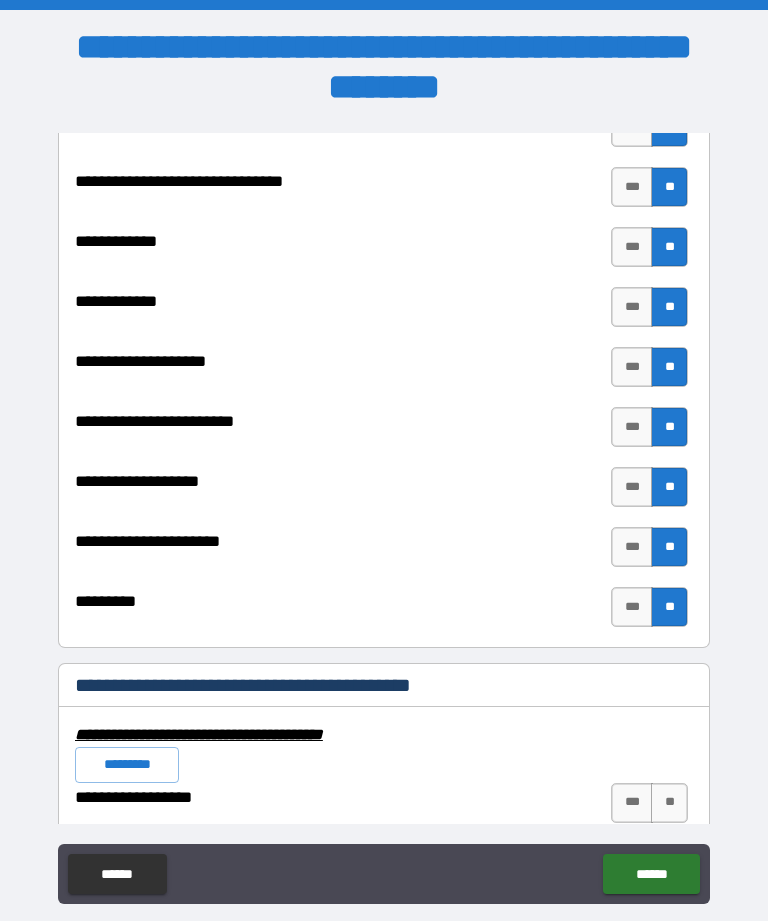 scroll, scrollTop: 8080, scrollLeft: 0, axis: vertical 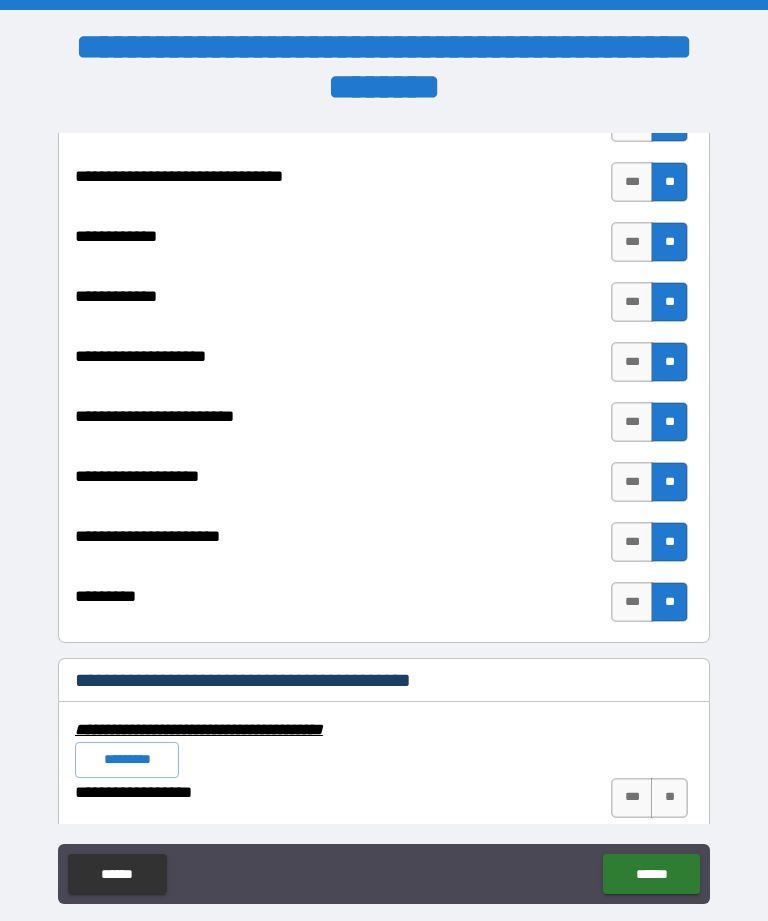 click on "***" at bounding box center [632, 362] 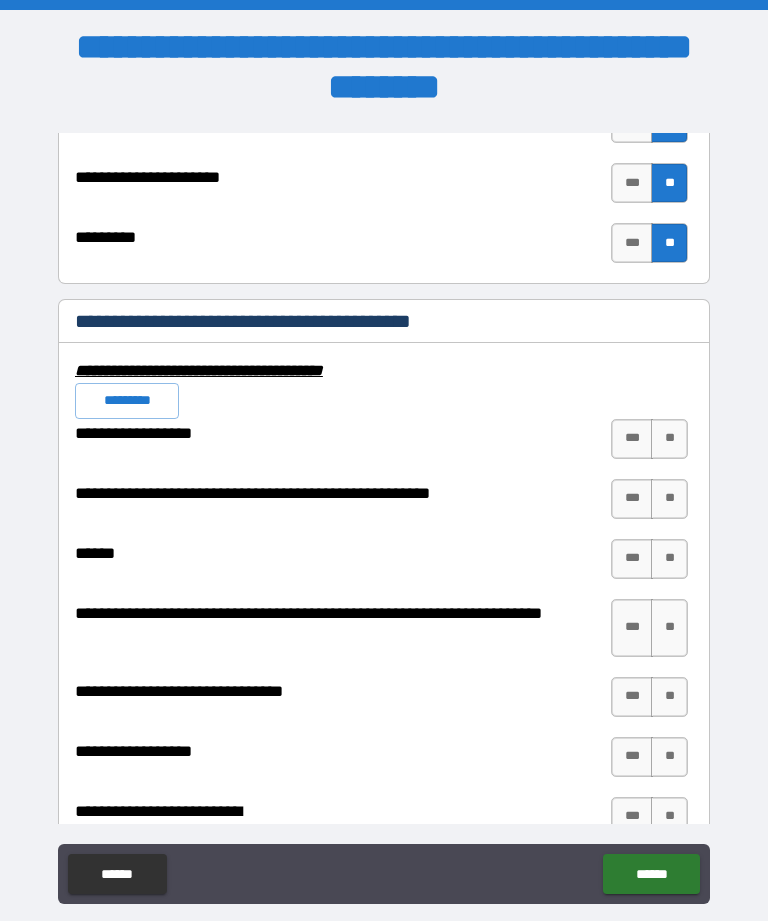 scroll, scrollTop: 8446, scrollLeft: 0, axis: vertical 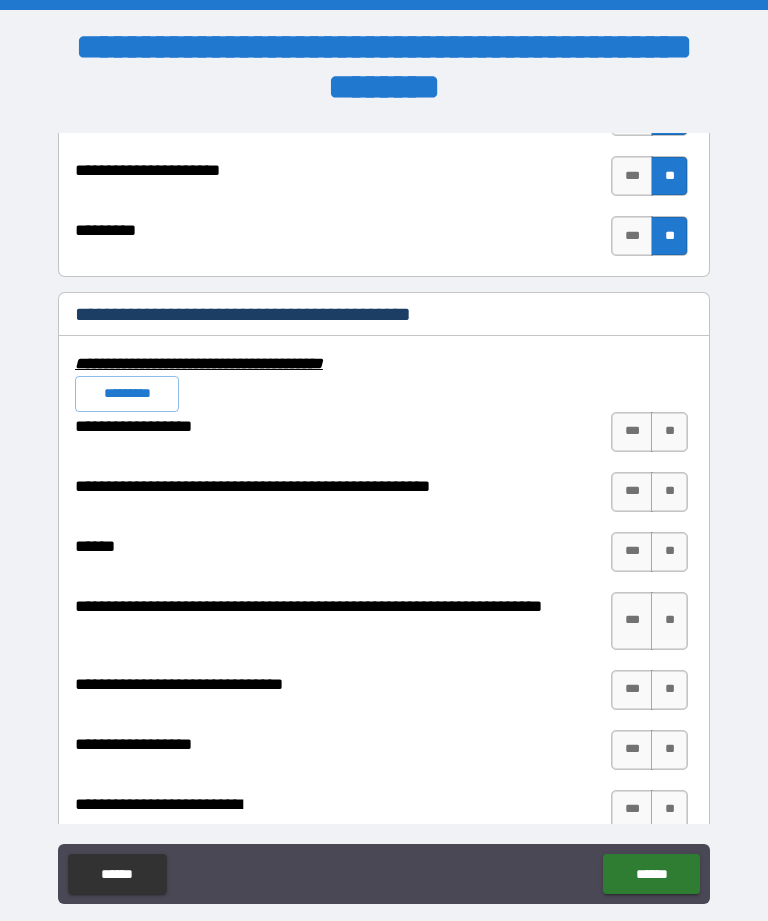 click on "*********" at bounding box center [127, 394] 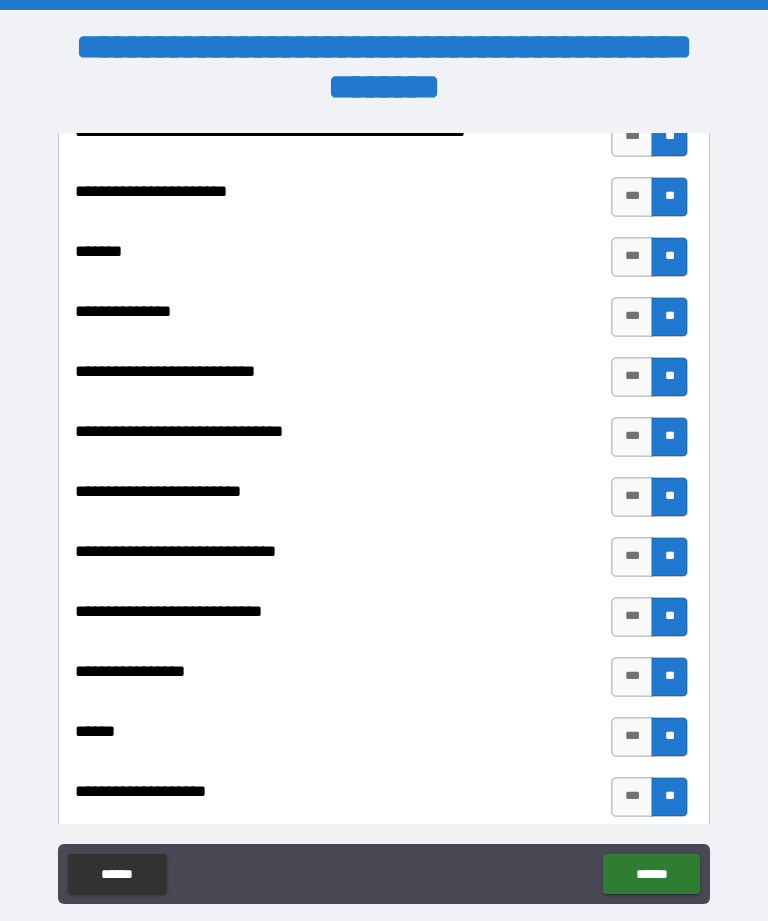 scroll, scrollTop: 9912, scrollLeft: 0, axis: vertical 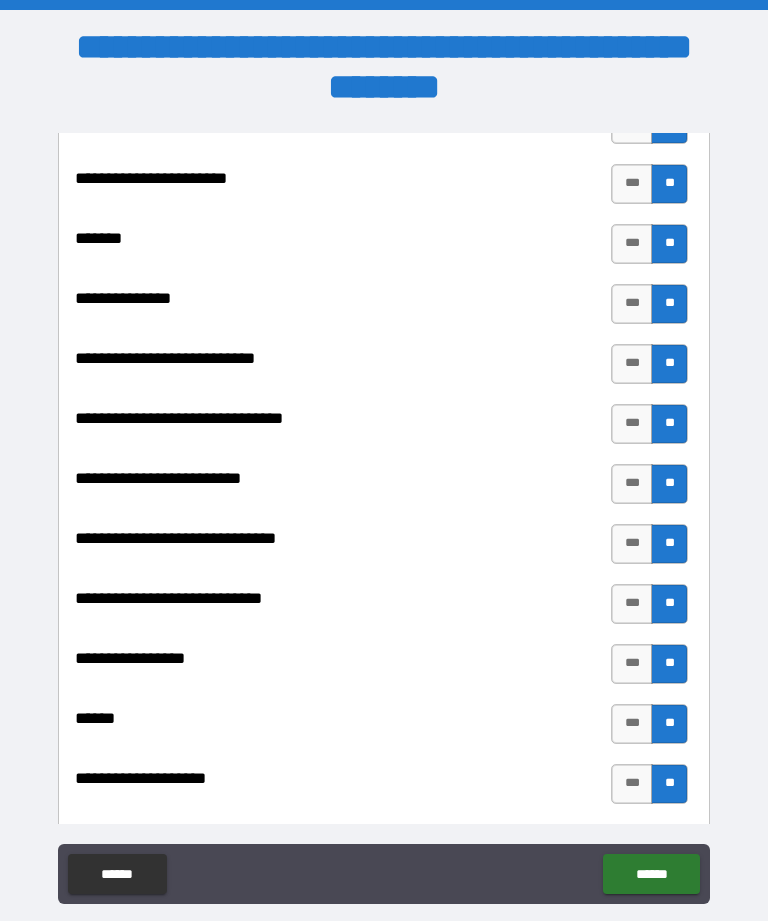 click on "***" at bounding box center (632, 664) 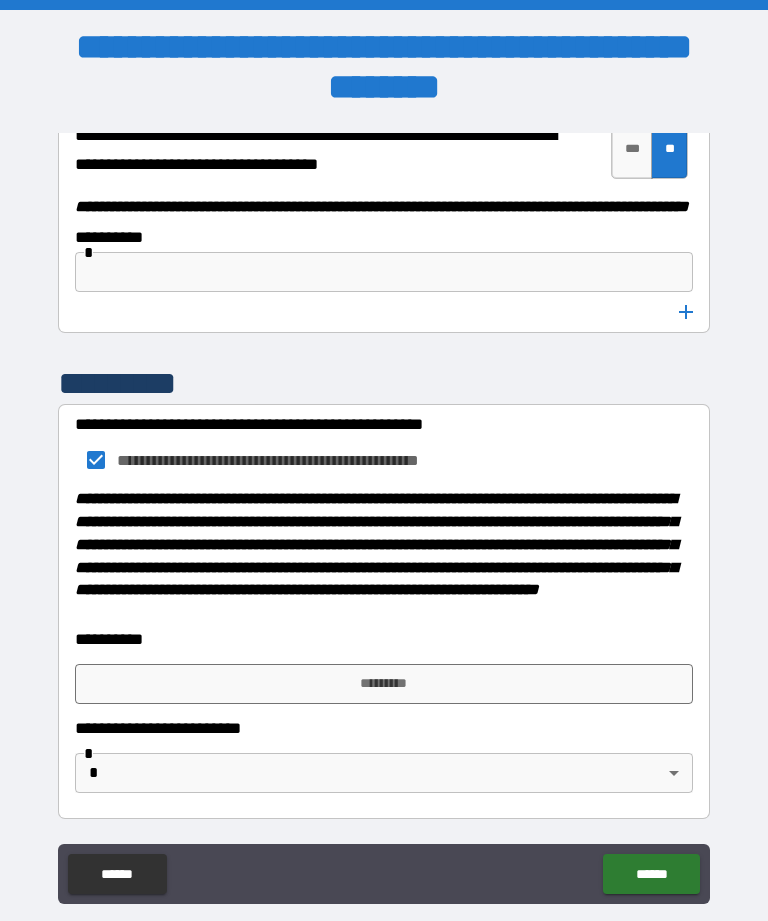 scroll, scrollTop: 11185, scrollLeft: 0, axis: vertical 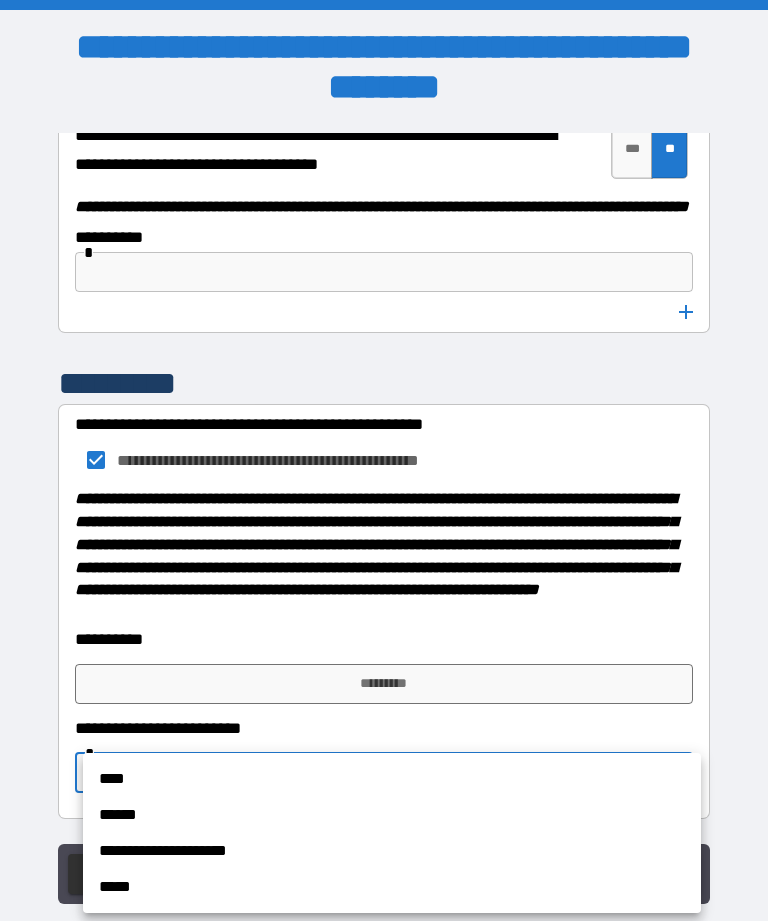click on "****" at bounding box center [392, 779] 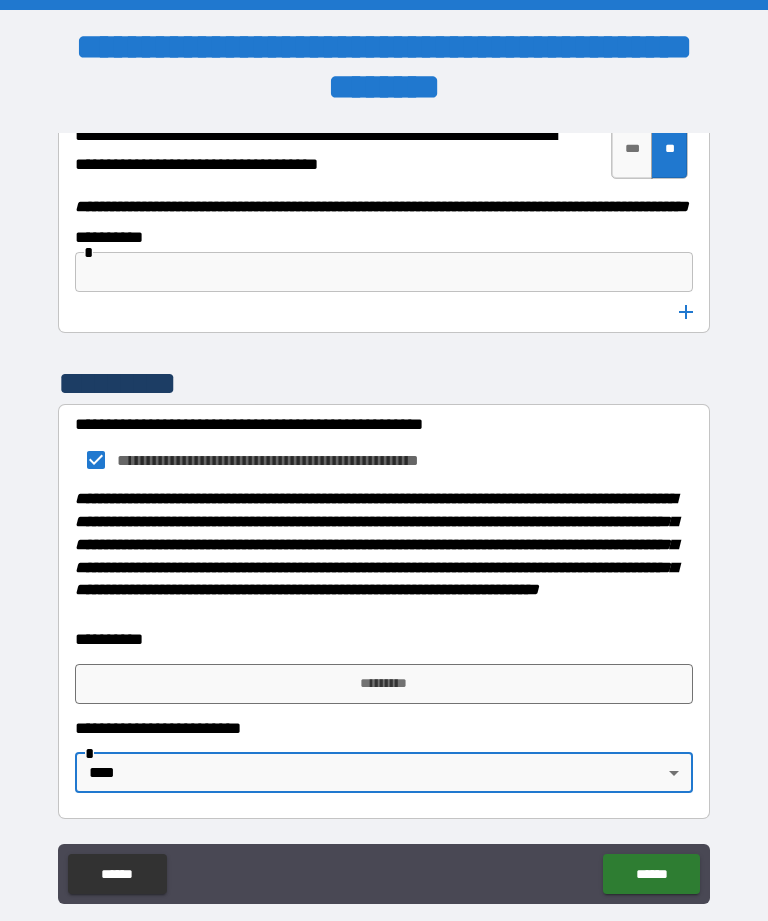 type on "****" 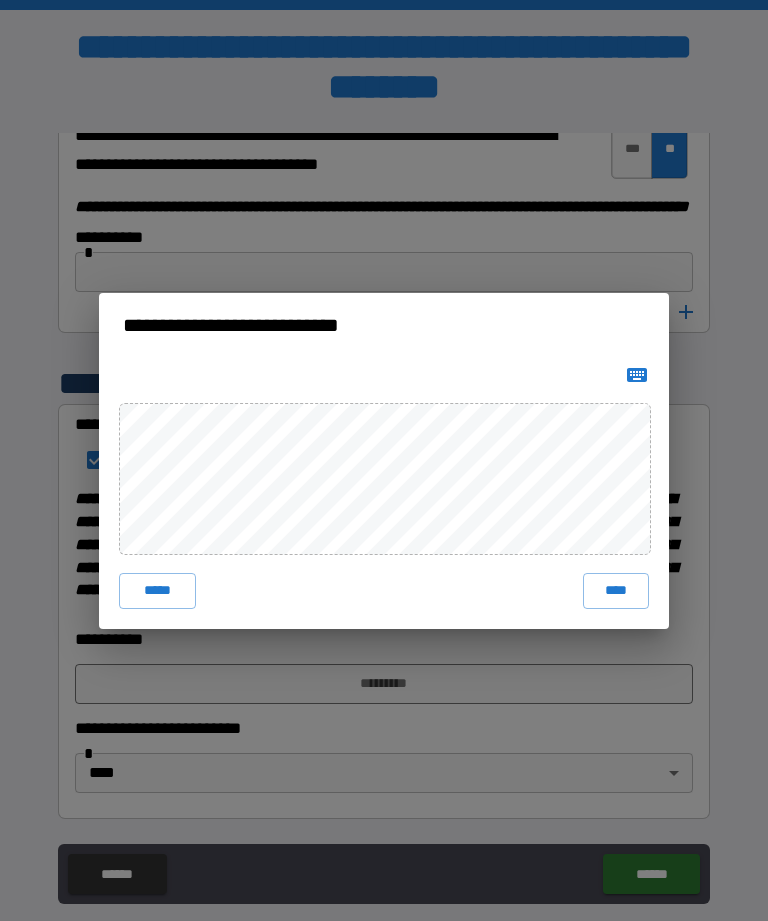 click on "****" at bounding box center (616, 591) 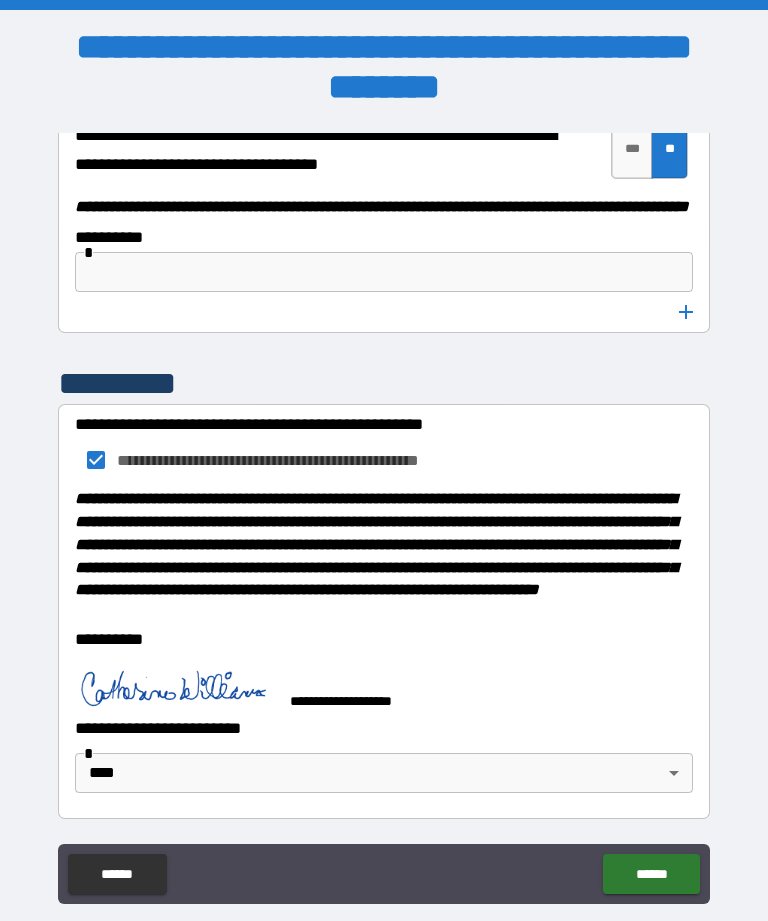 scroll, scrollTop: 11175, scrollLeft: 0, axis: vertical 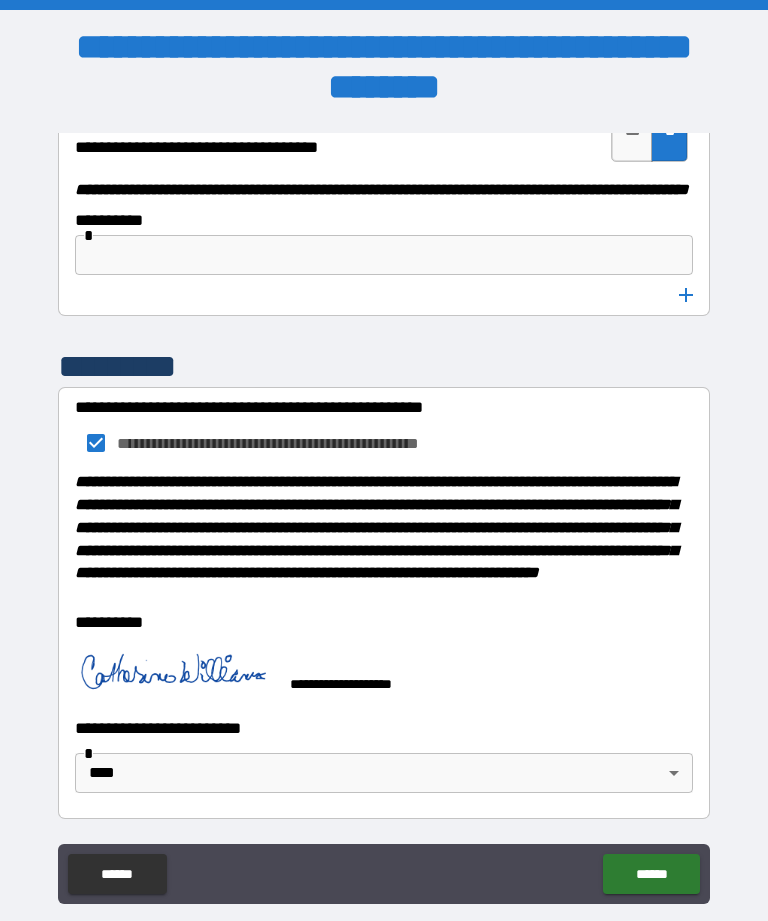 click on "******" at bounding box center (651, 874) 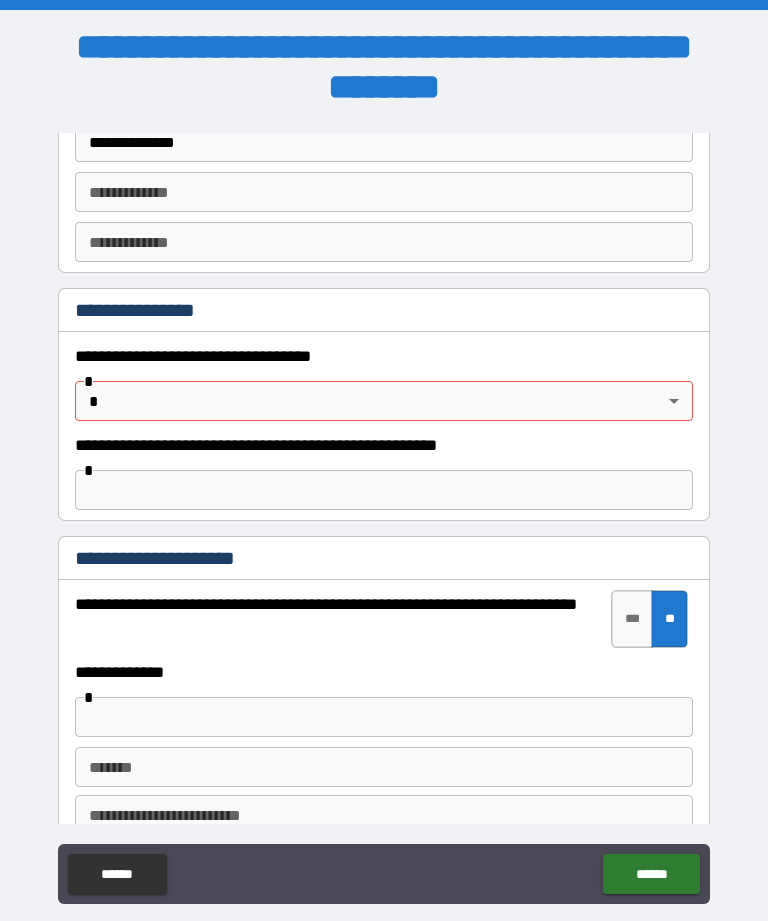 scroll, scrollTop: 1081, scrollLeft: 0, axis: vertical 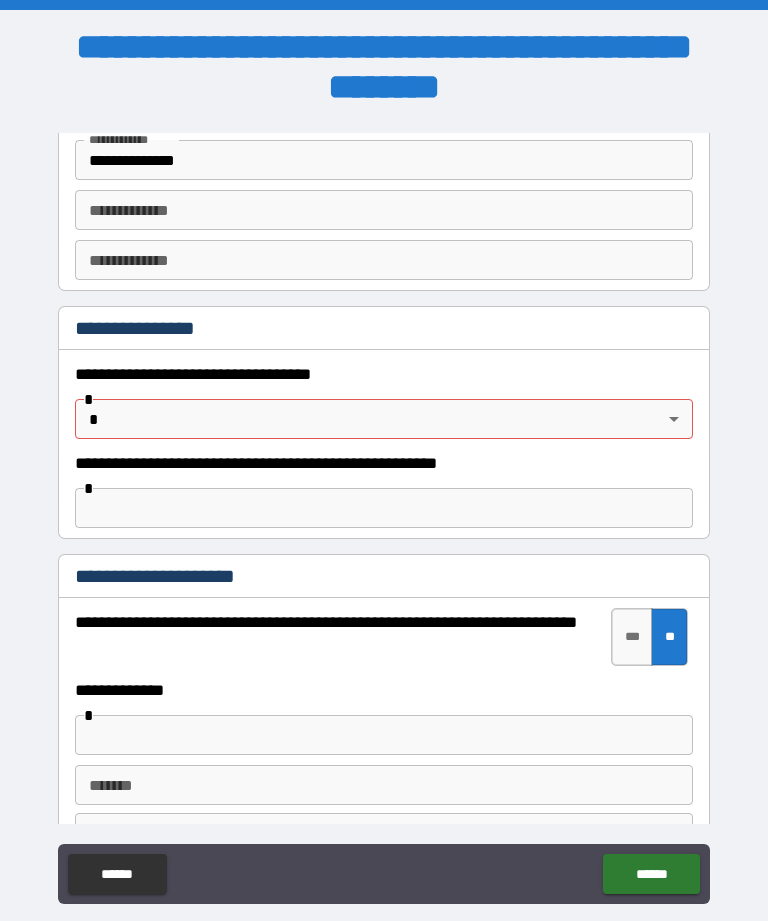 click on "**********" at bounding box center (384, 492) 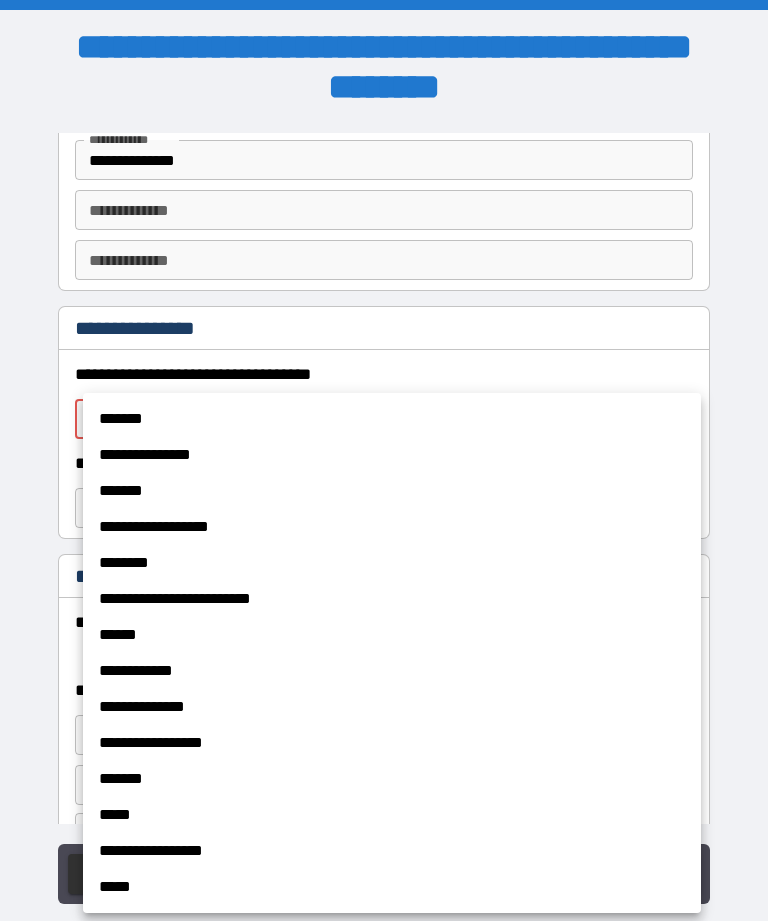 click on "**********" at bounding box center [392, 851] 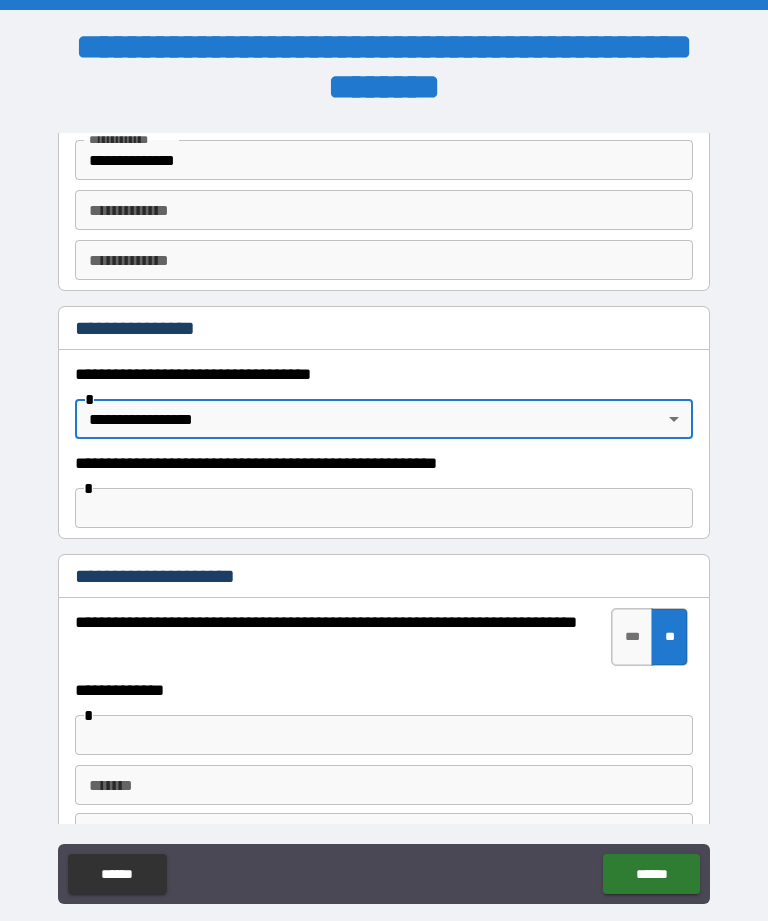 click on "******" at bounding box center (651, 874) 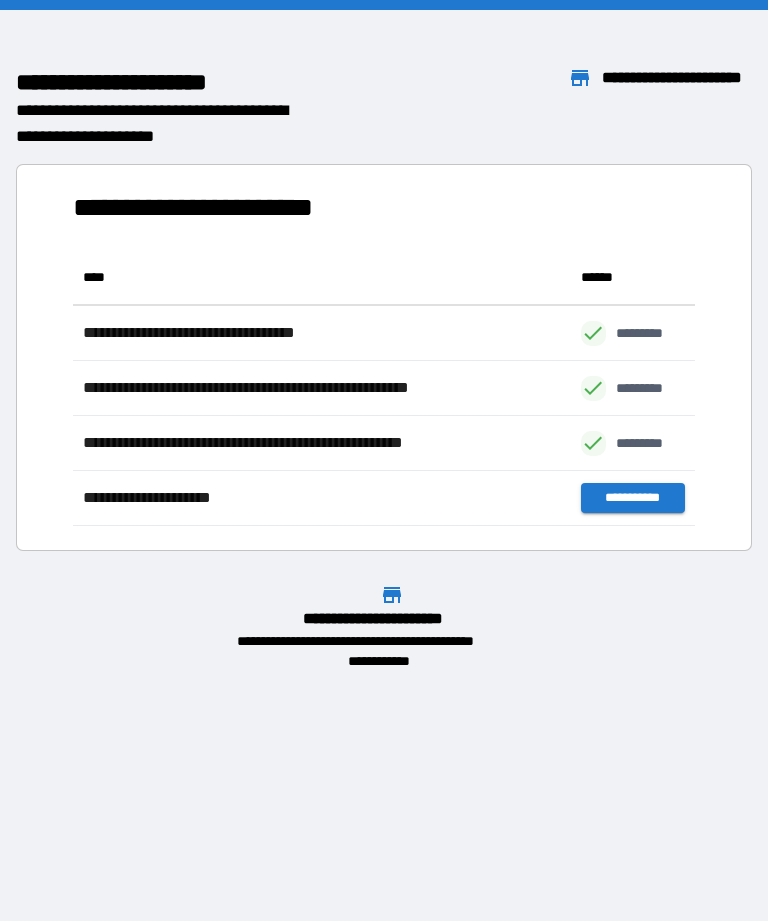 scroll, scrollTop: 1, scrollLeft: 1, axis: both 